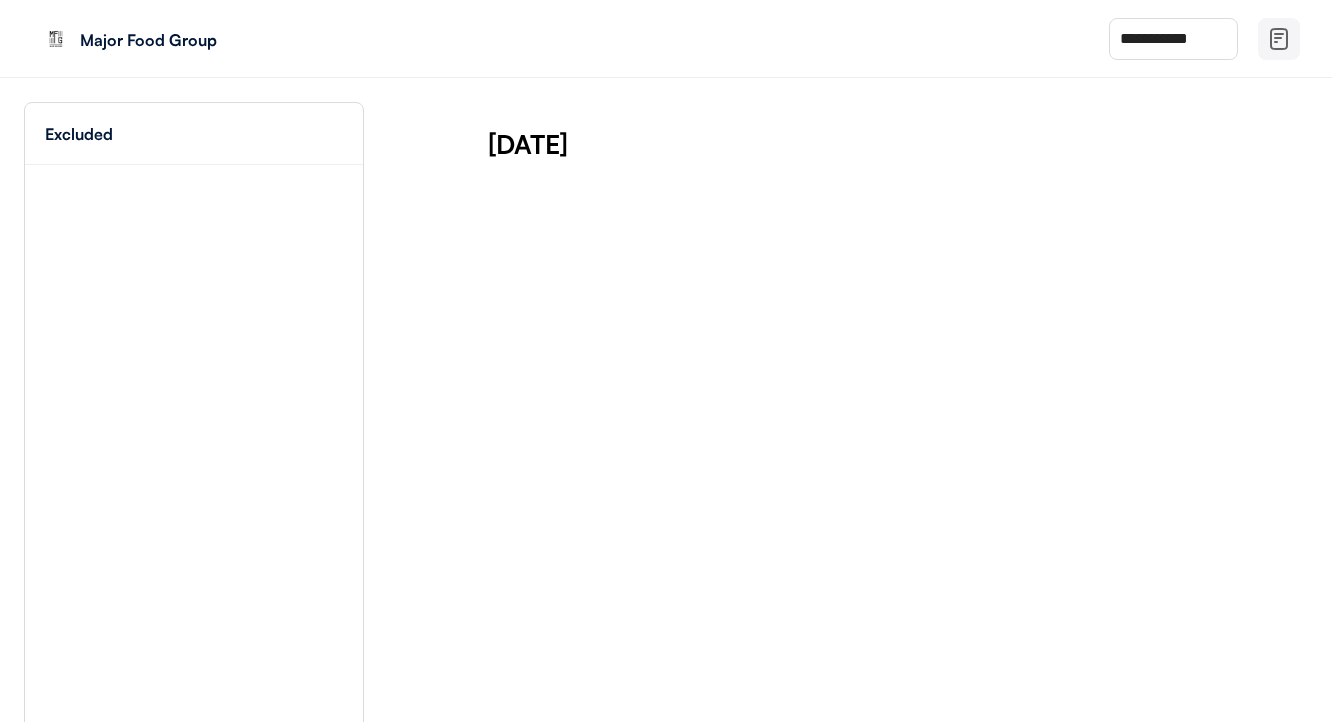 scroll, scrollTop: 0, scrollLeft: 0, axis: both 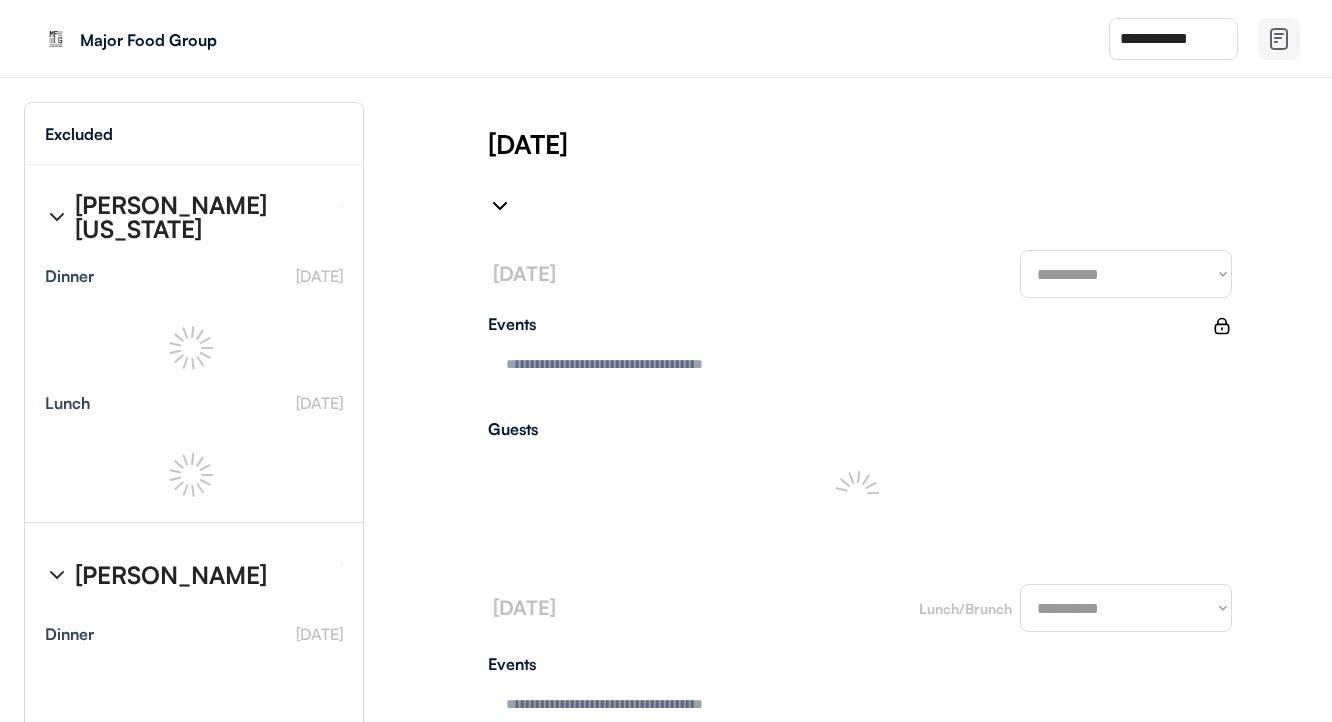 select on "**********" 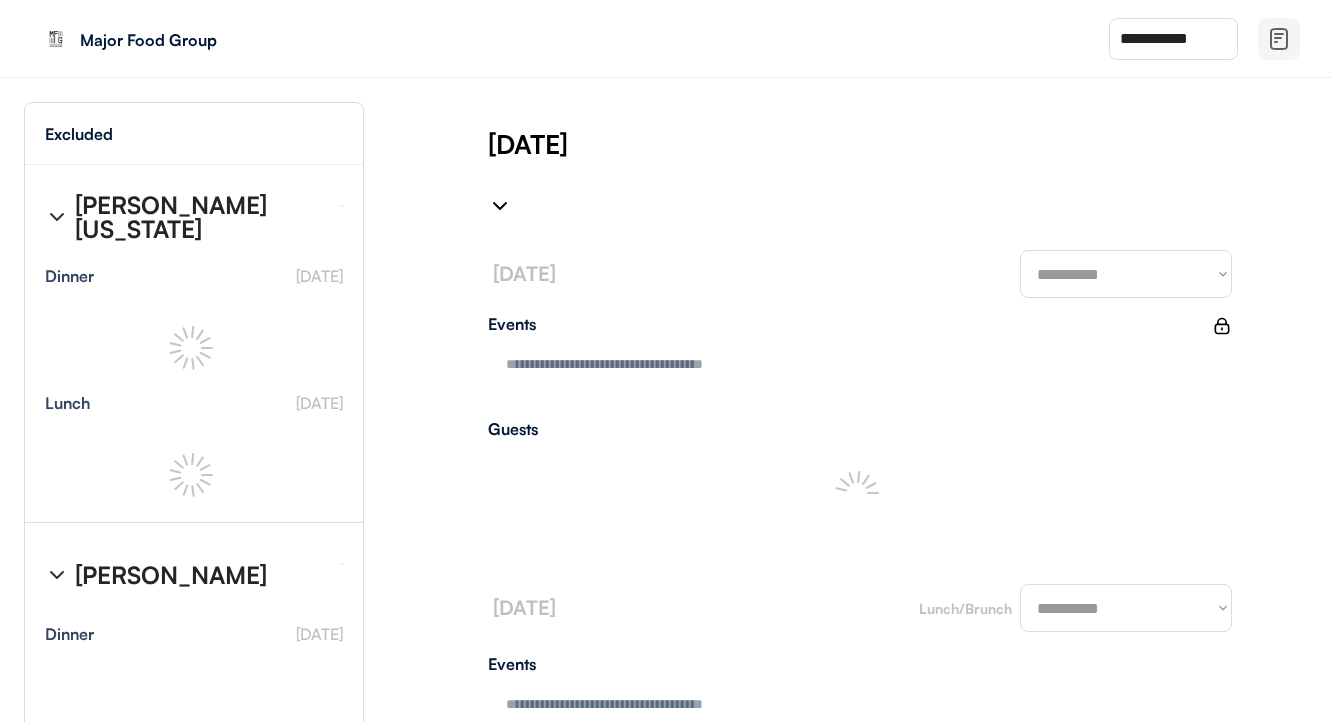 type on "**********" 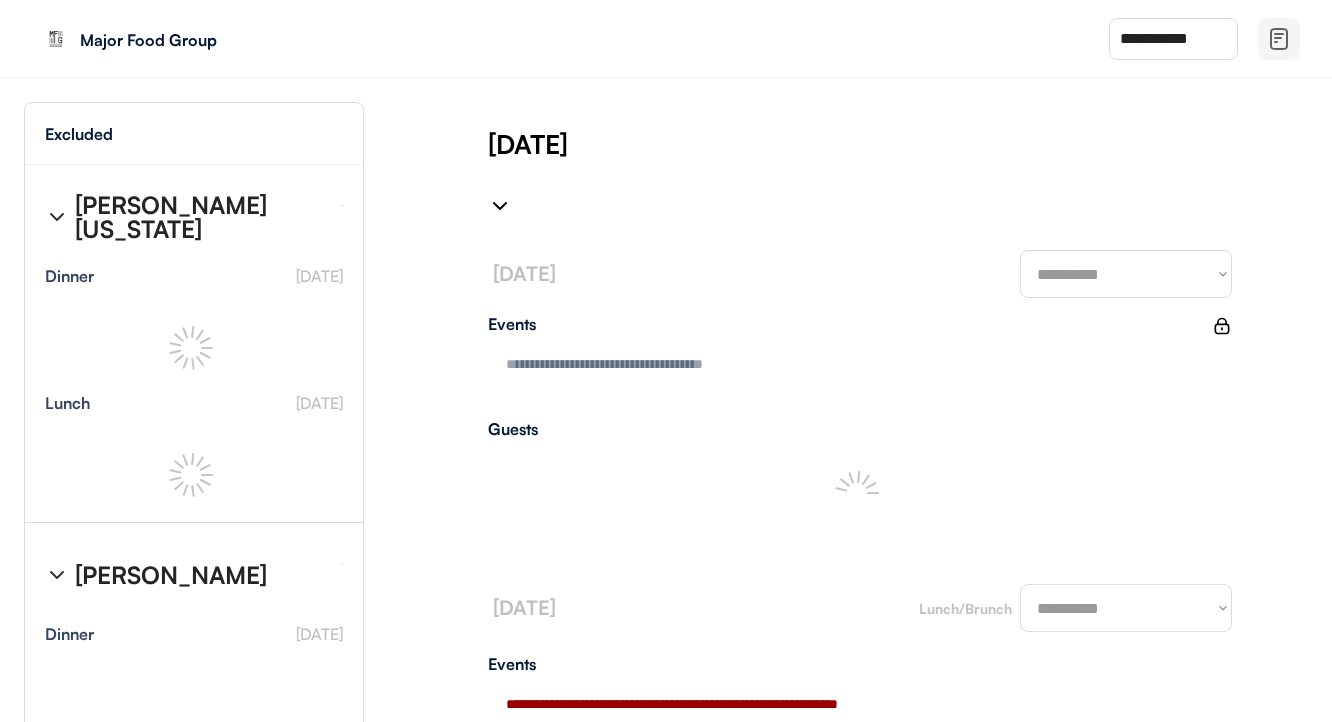 select on "*******" 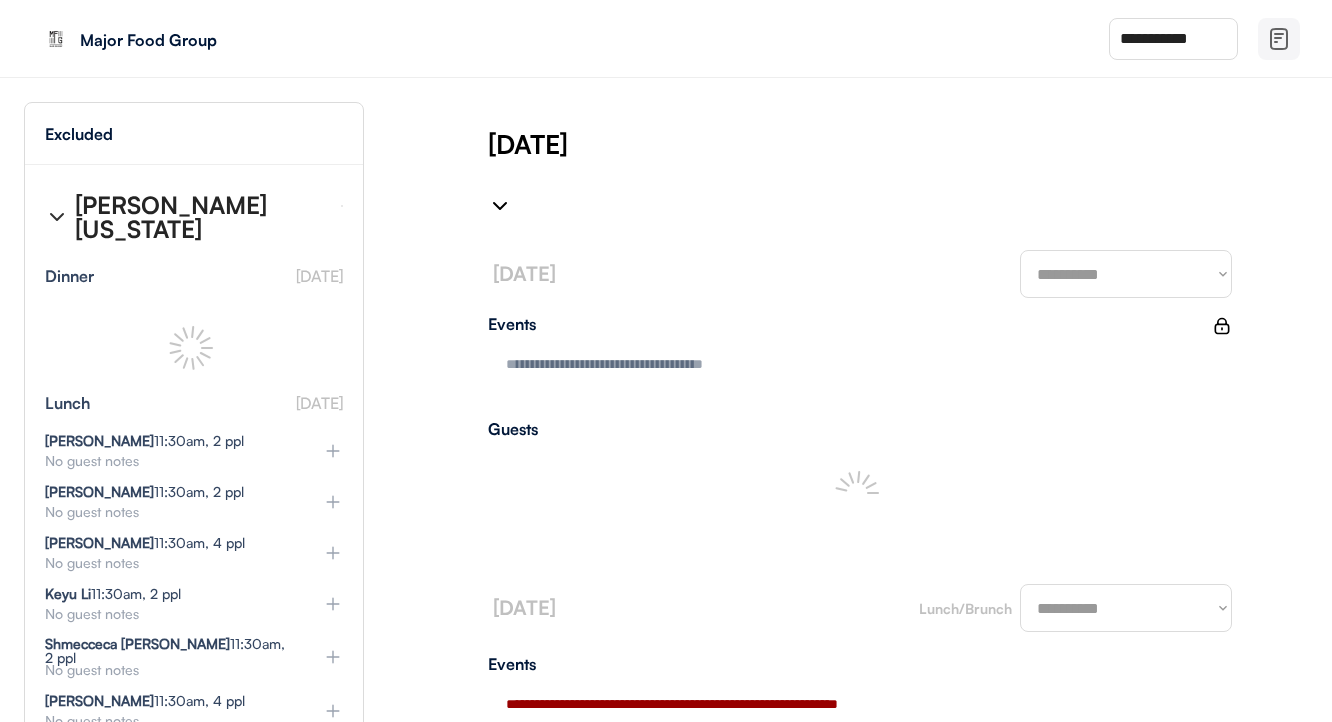 type on "**********" 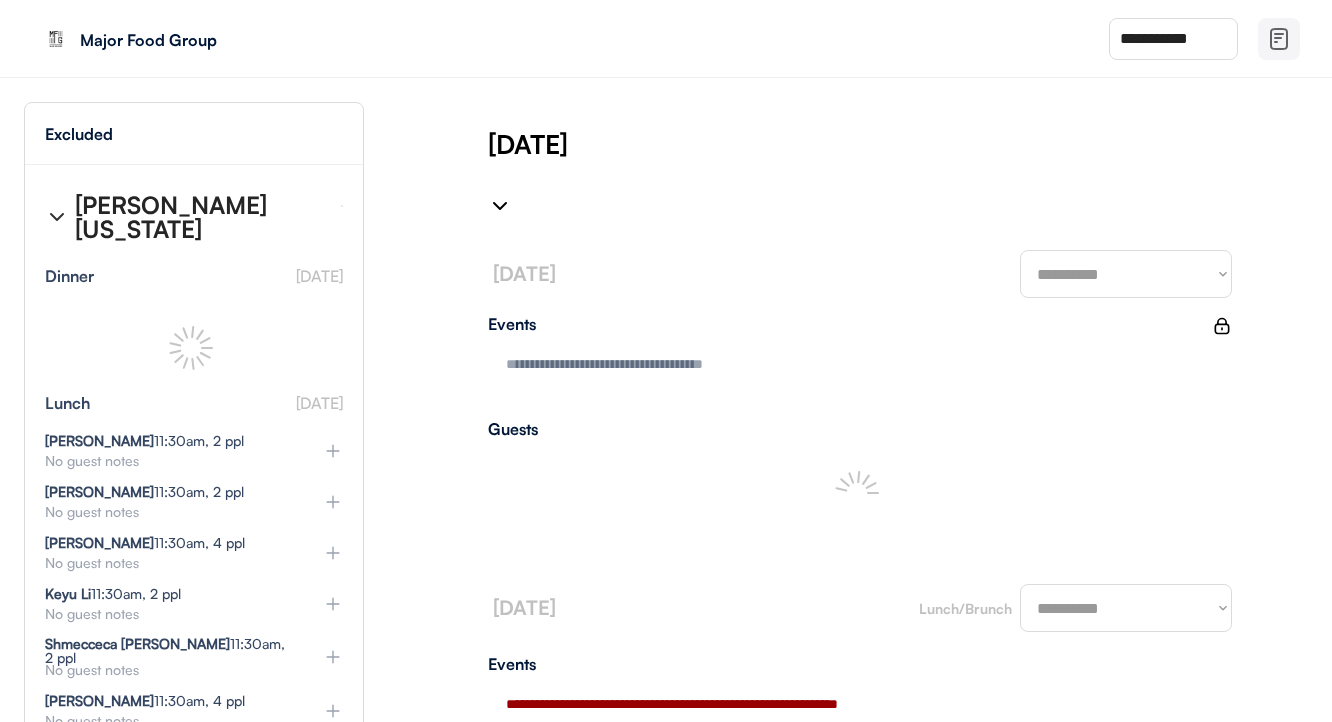 type on "**********" 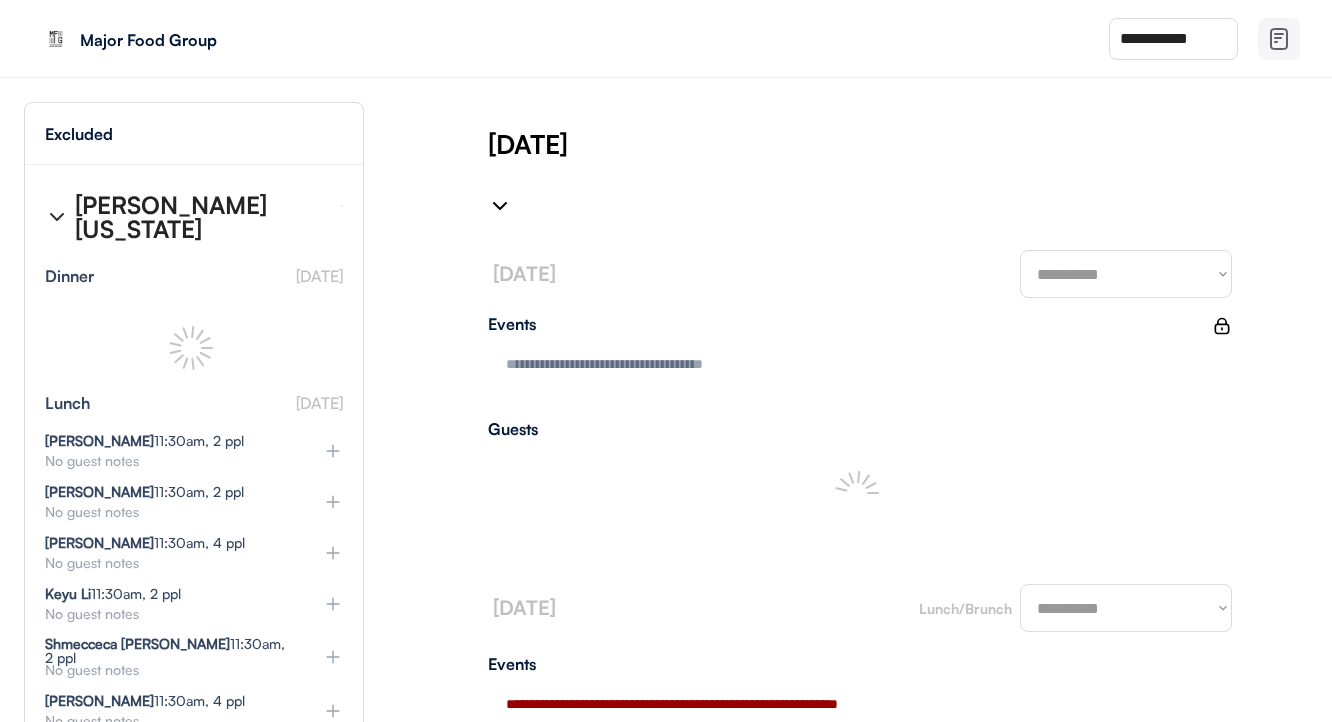 type on "**********" 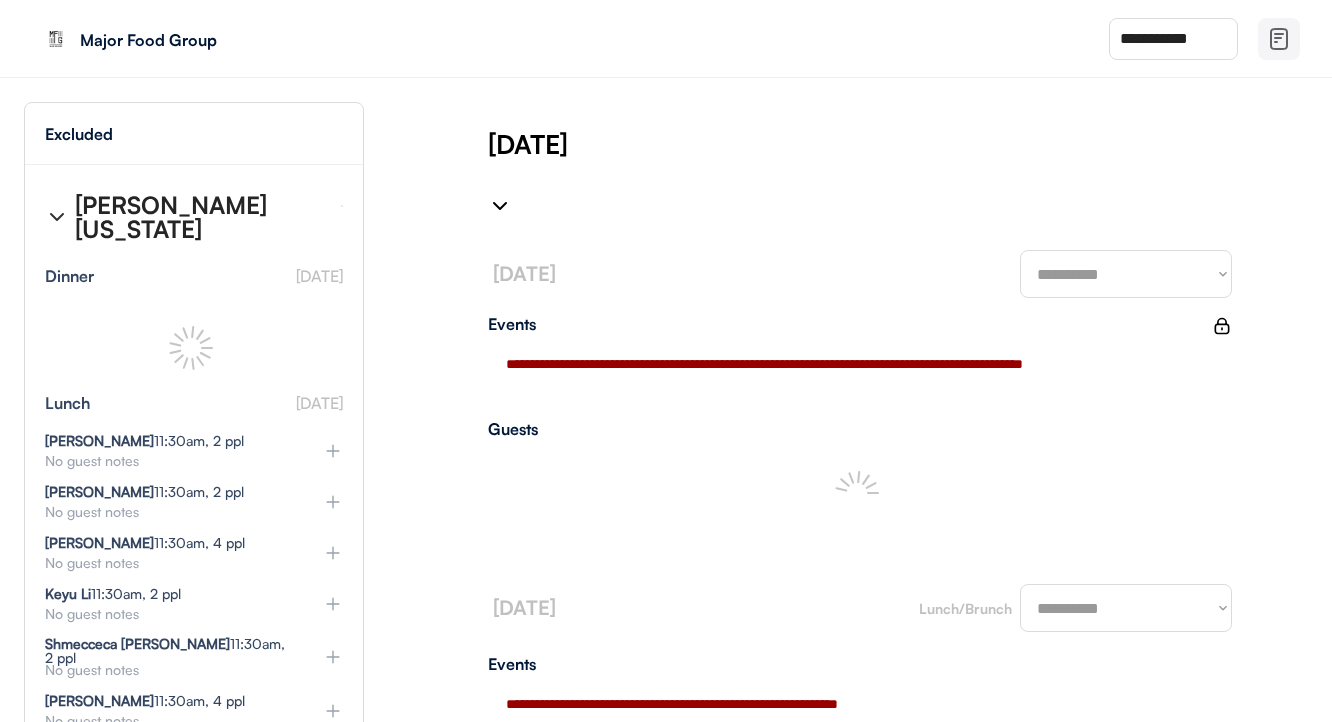select on "*******" 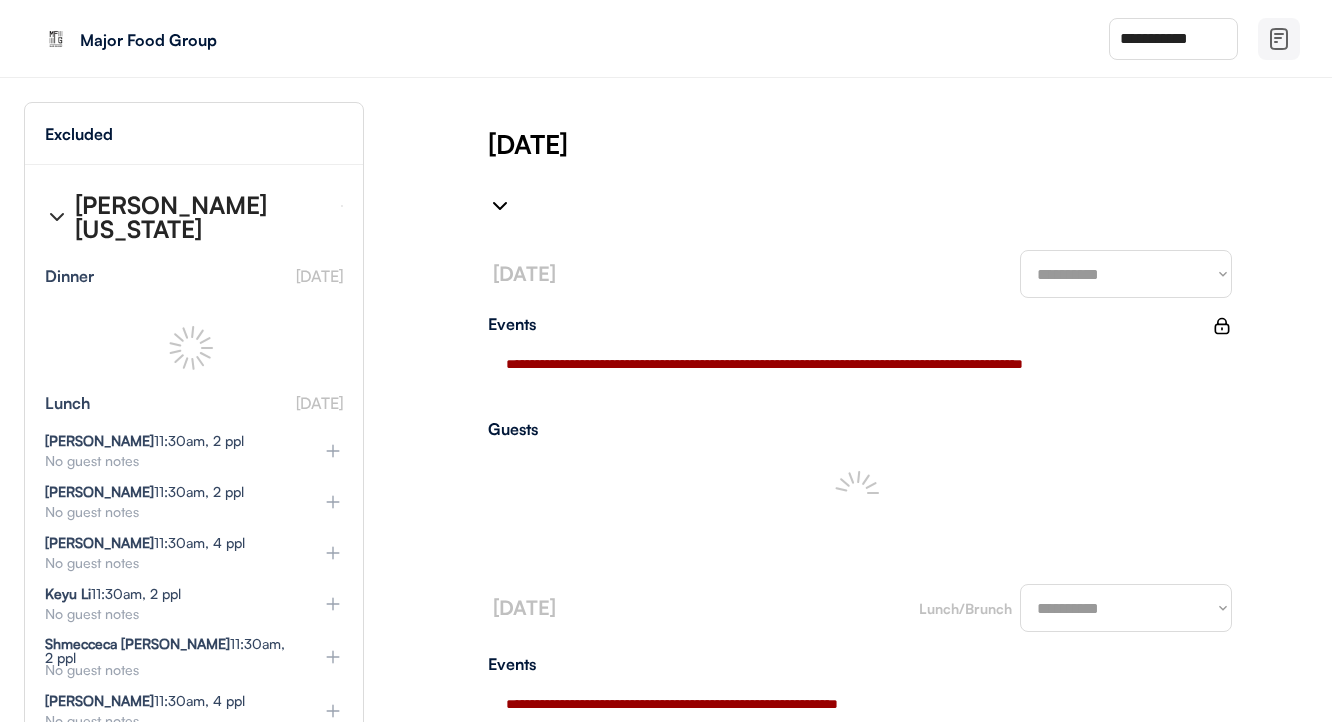 select on "*******" 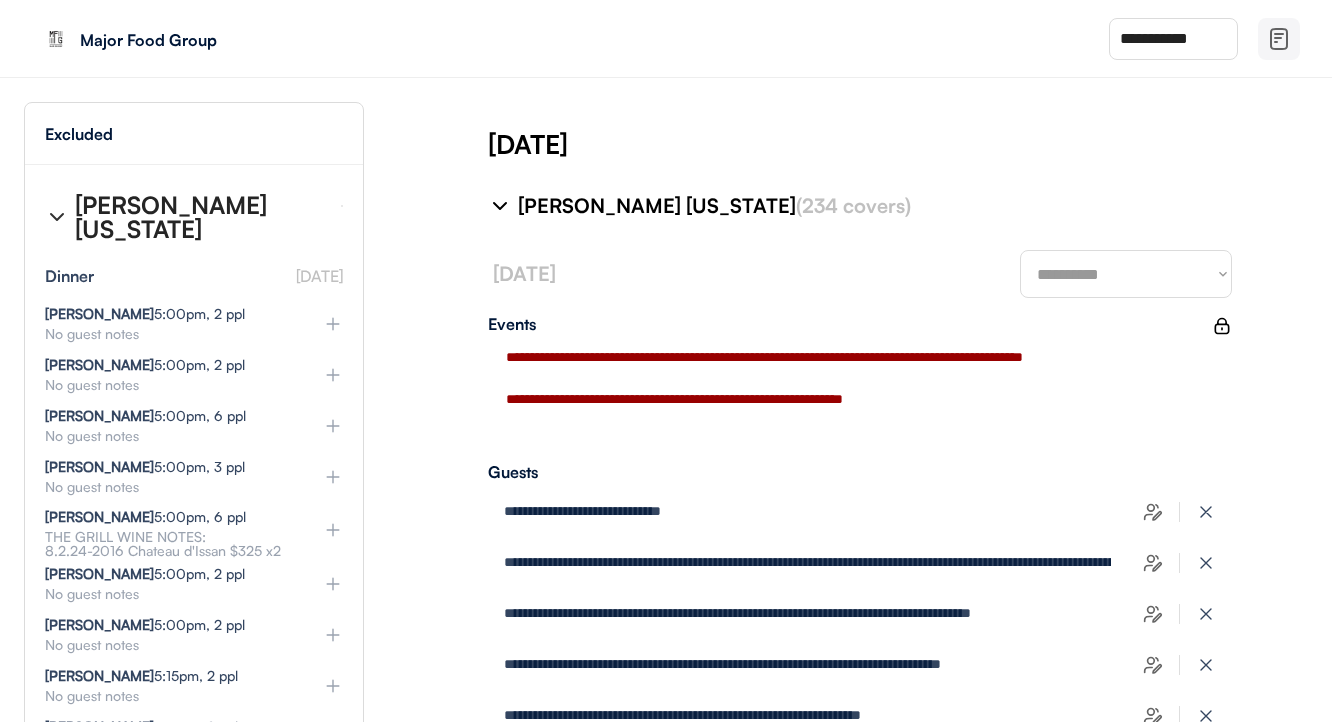 select on "********" 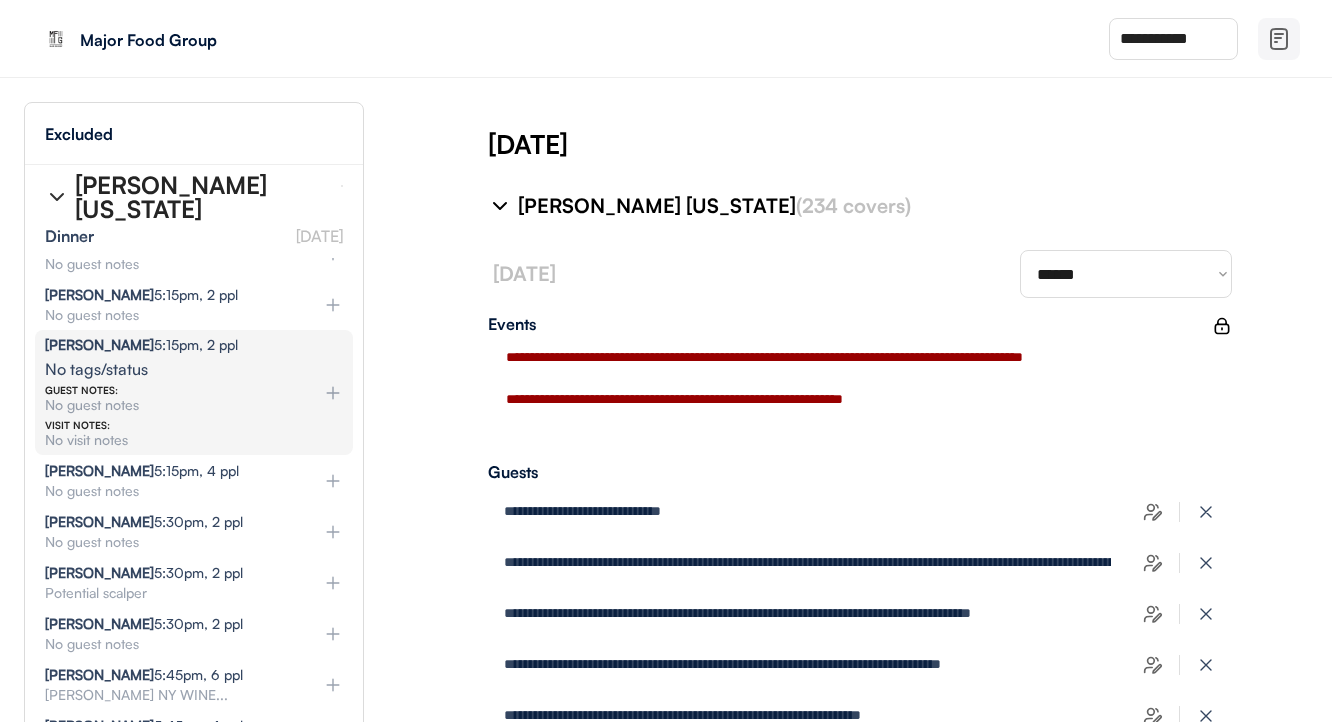 scroll, scrollTop: 368, scrollLeft: 5, axis: both 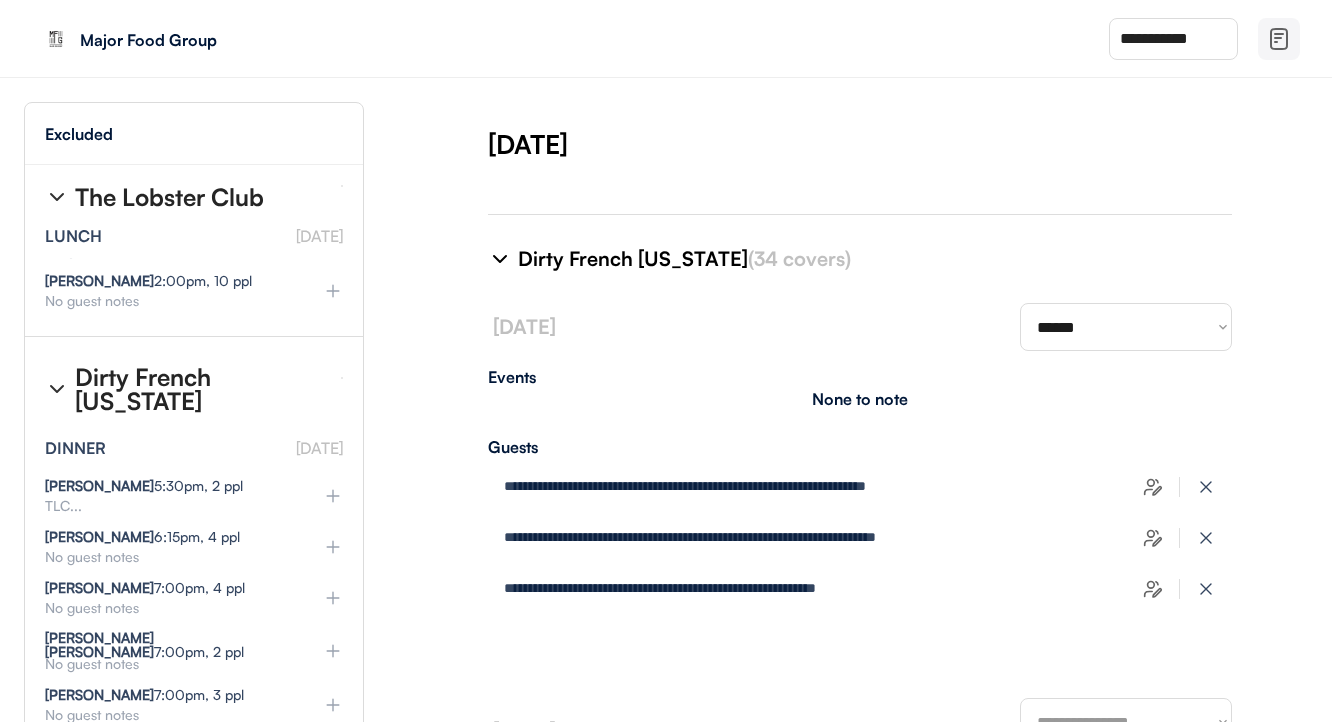 type on "**********" 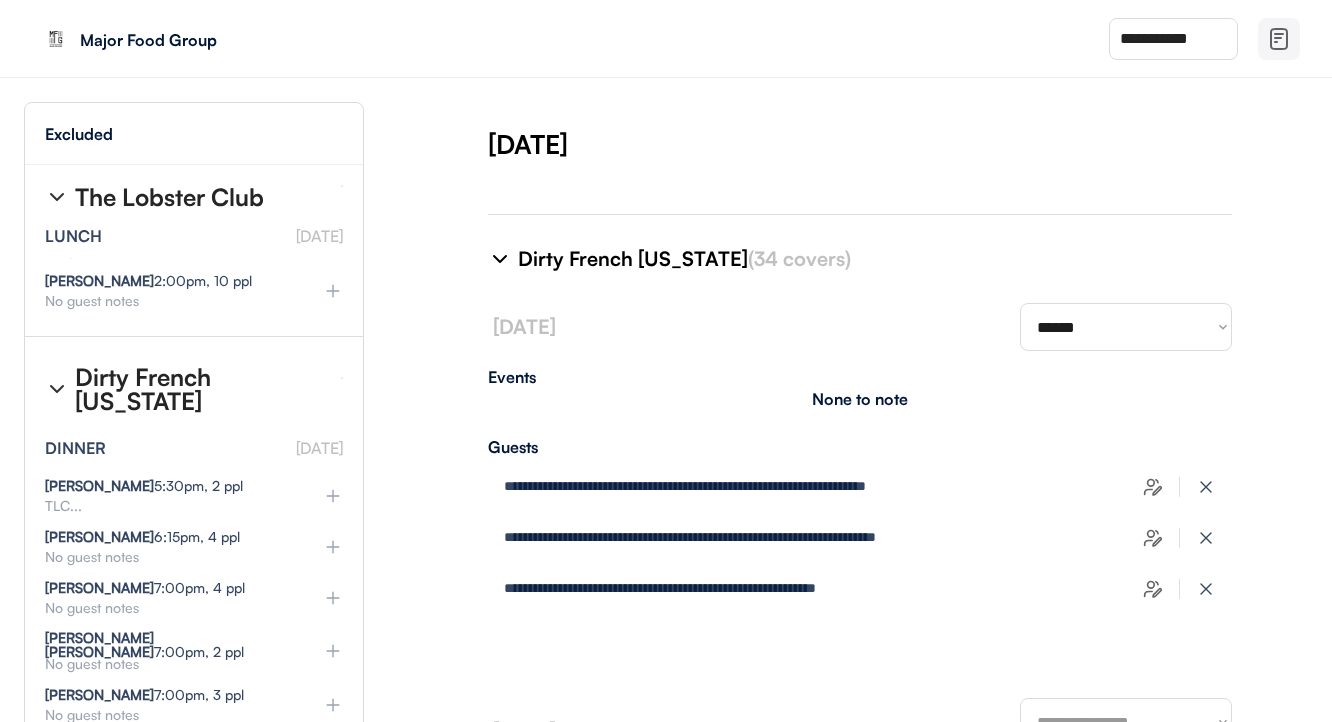 type on "**********" 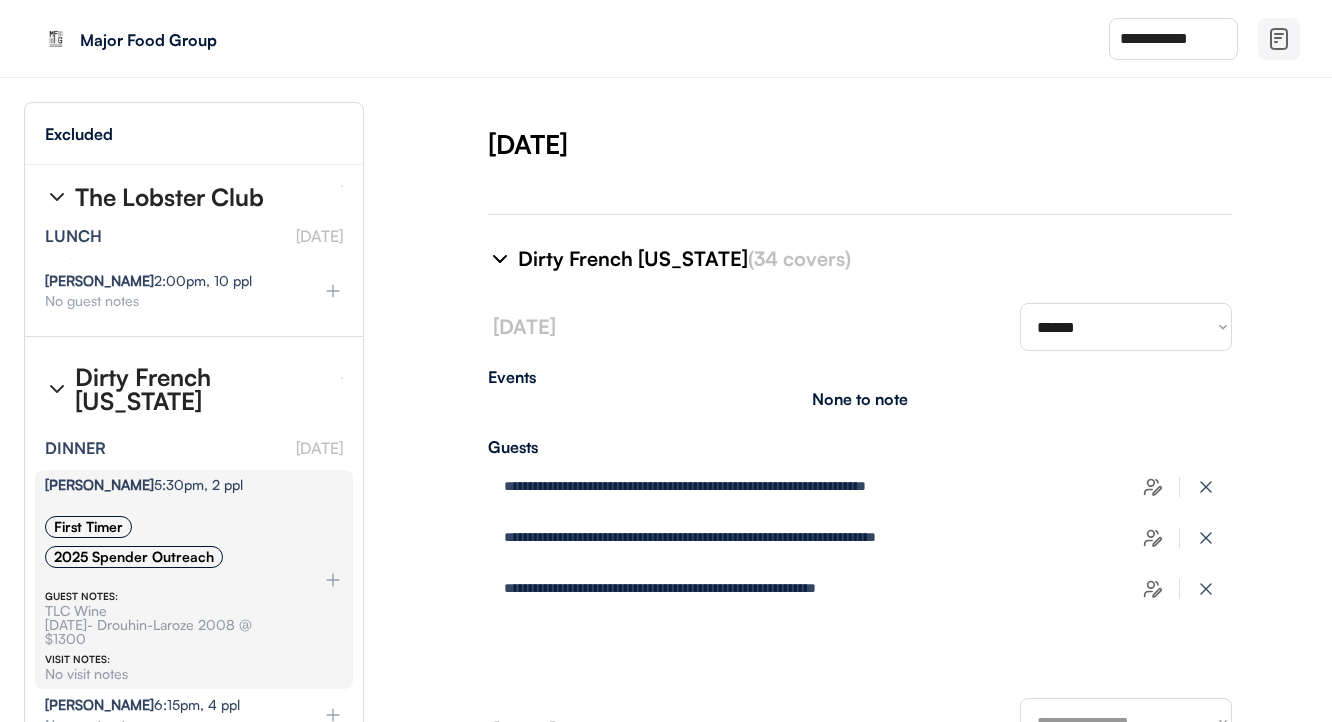 select on "********" 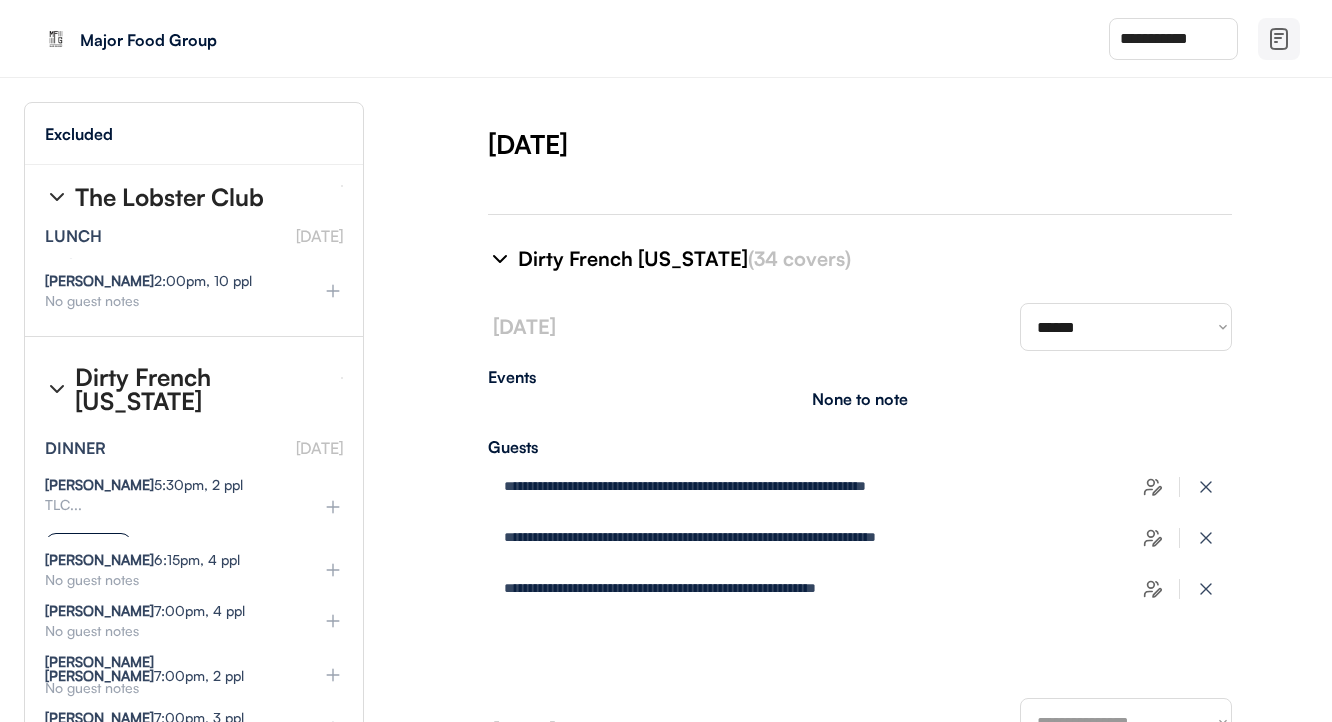 select on "********" 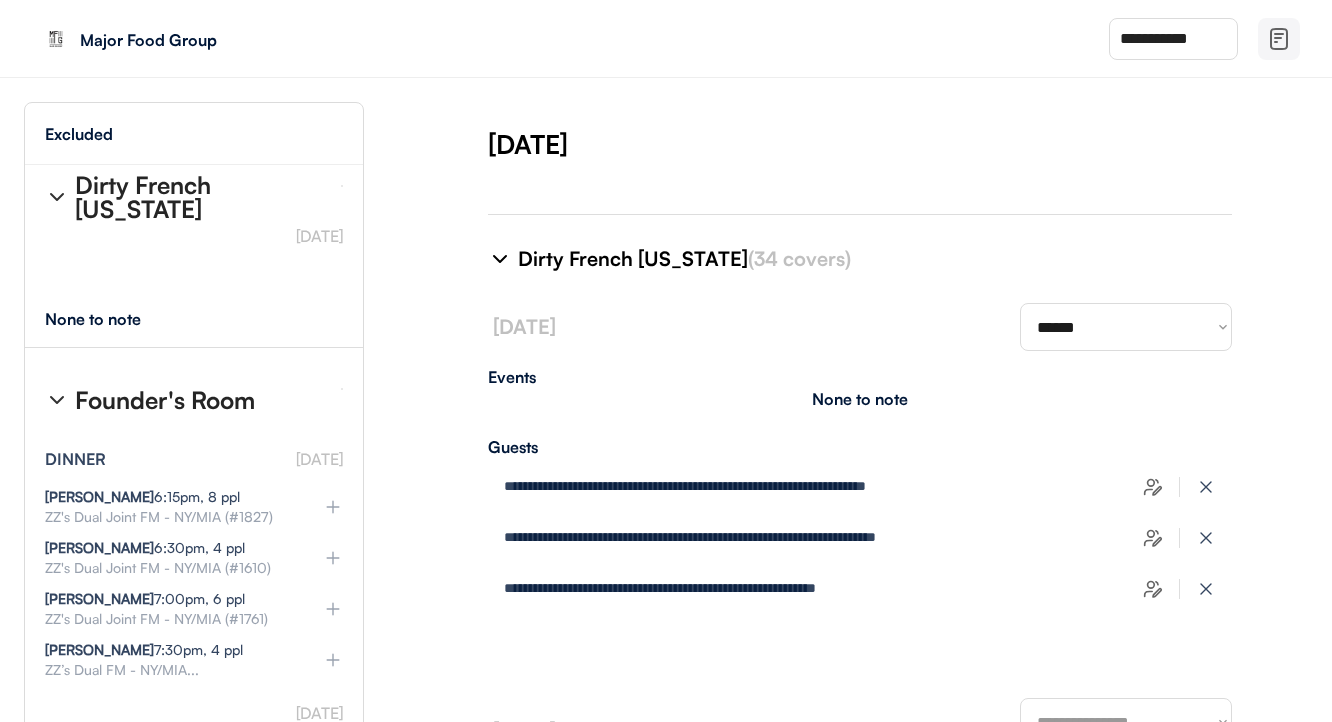 scroll, scrollTop: 13209, scrollLeft: 3, axis: both 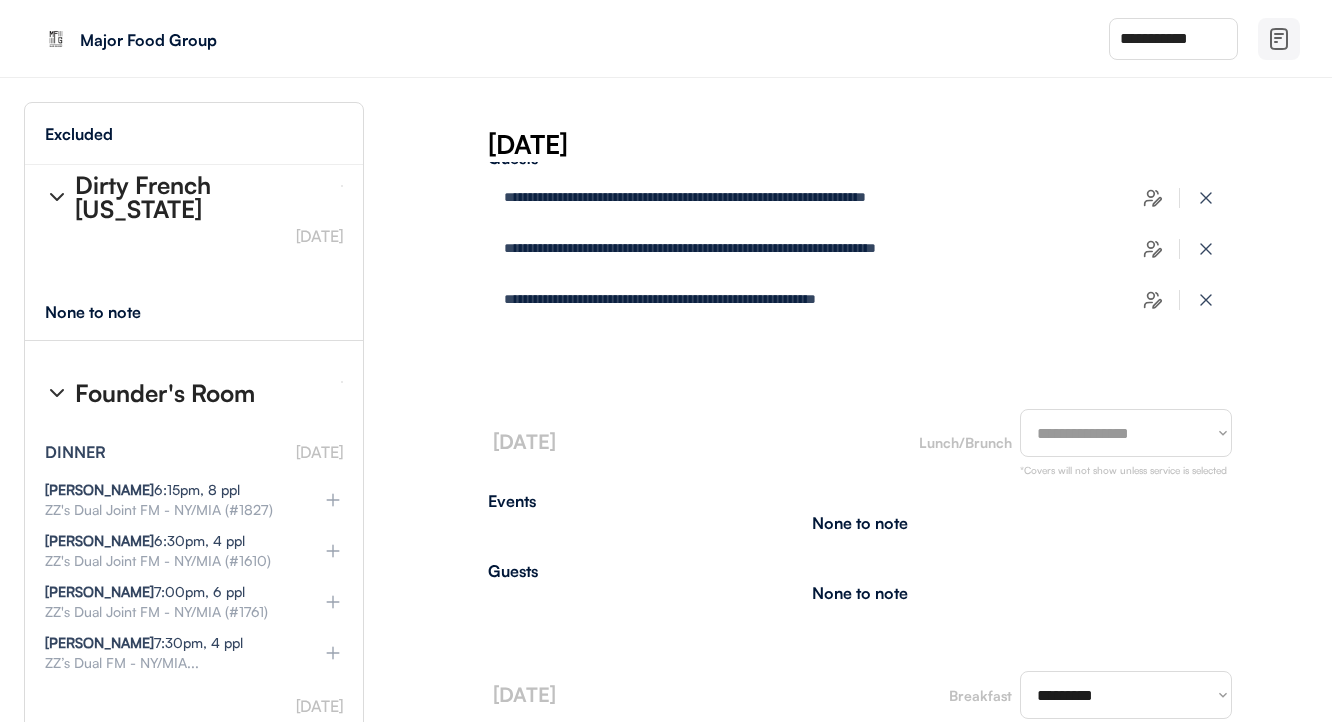 select on "*******" 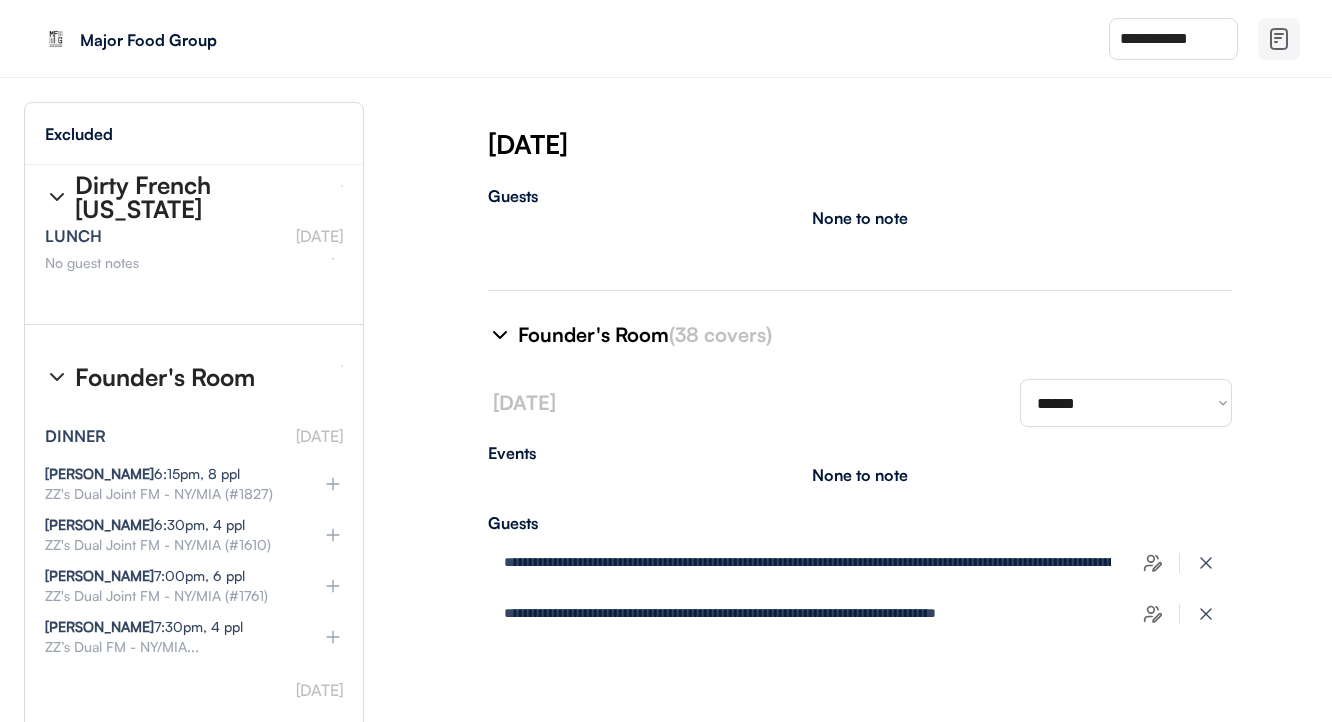scroll, scrollTop: 4959, scrollLeft: 0, axis: vertical 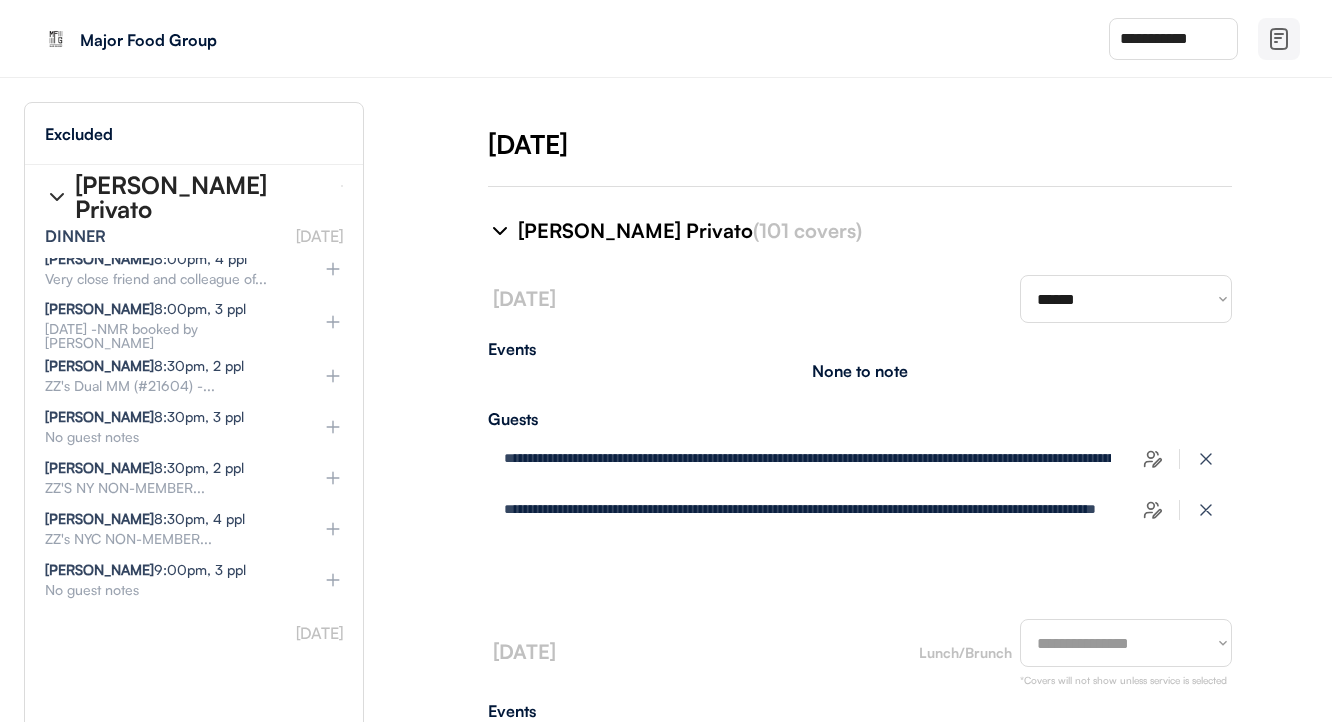 select on "********" 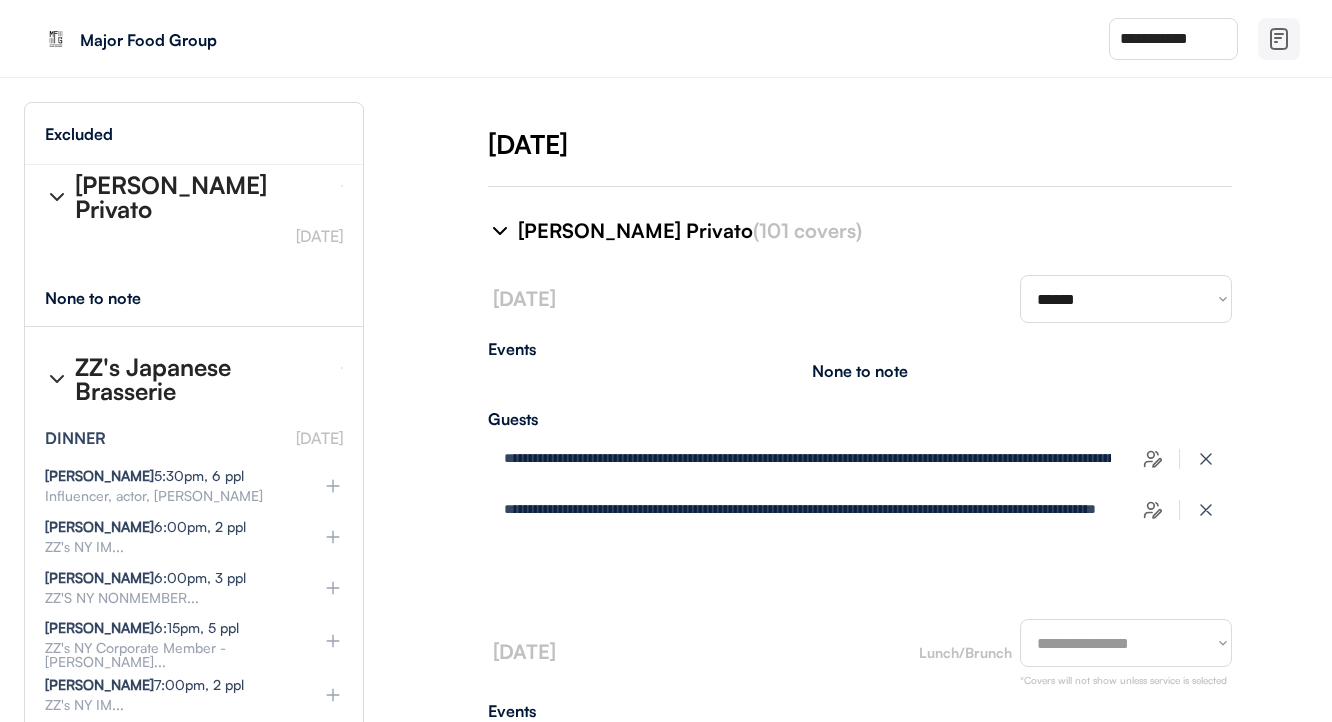 scroll, scrollTop: 15259, scrollLeft: 5, axis: both 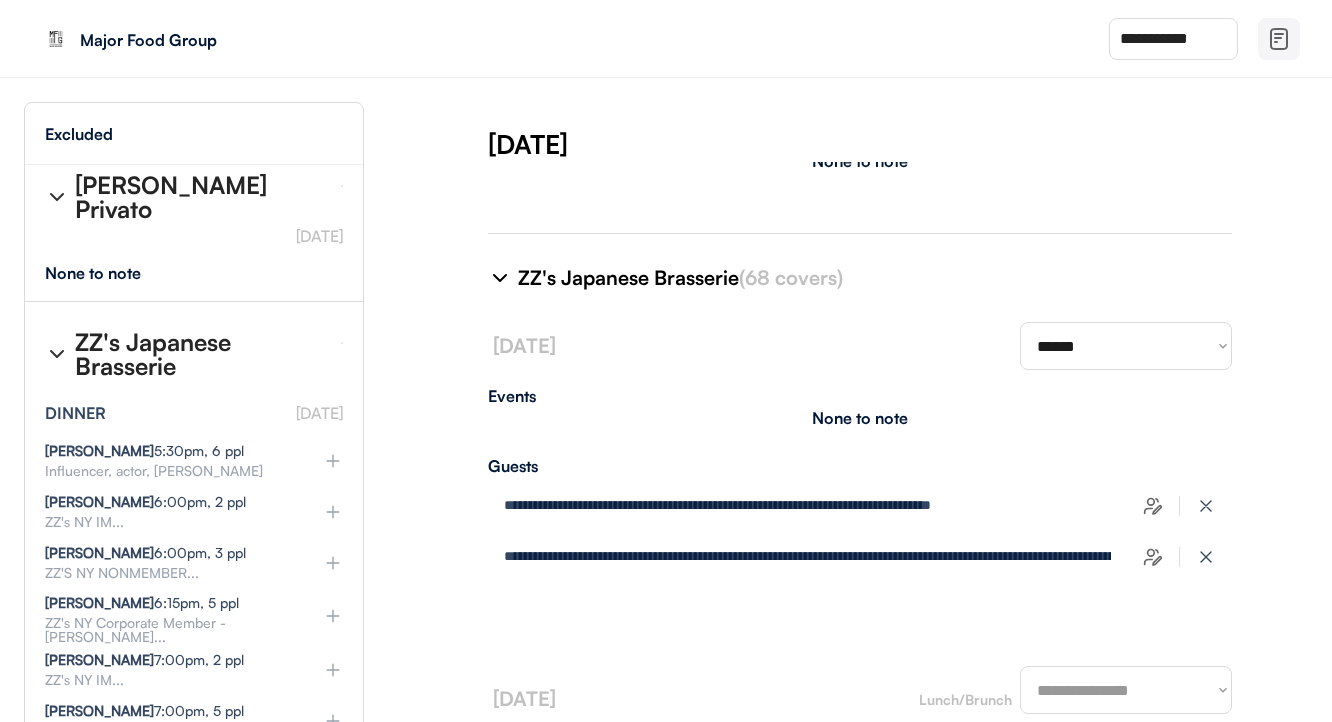 type on "**********" 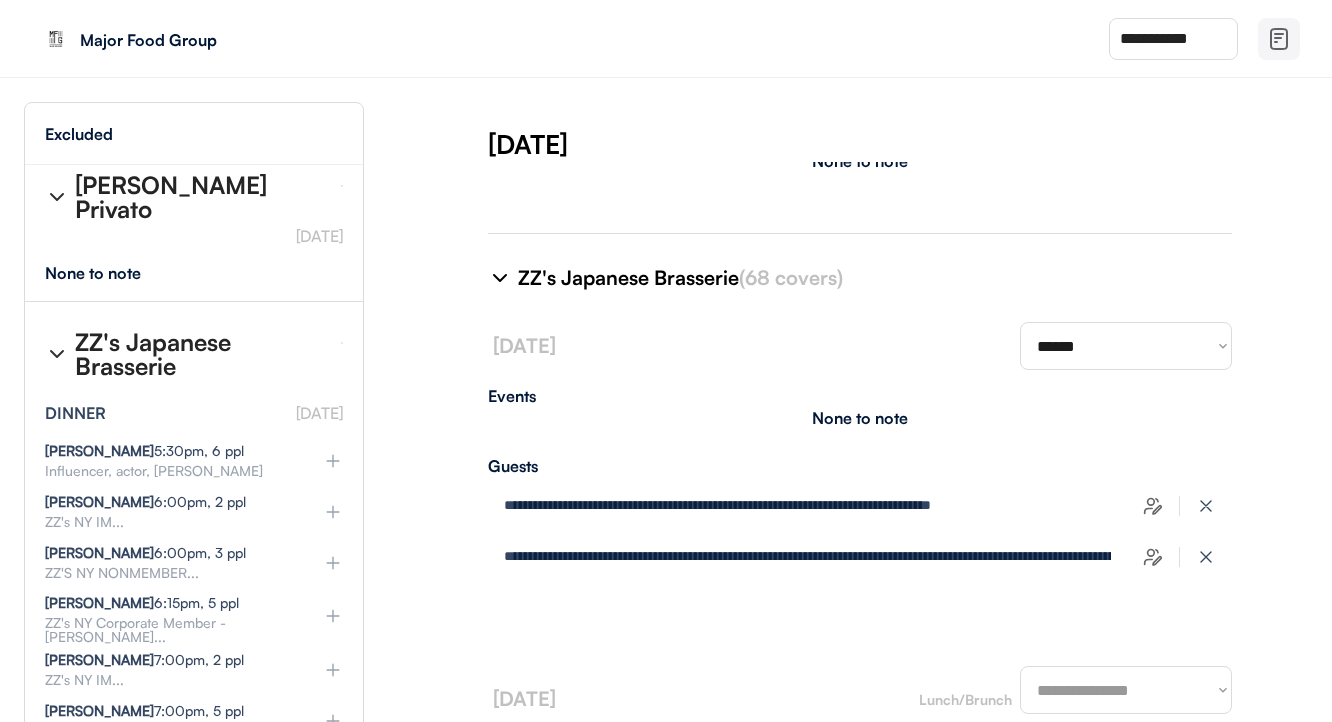 type on "**********" 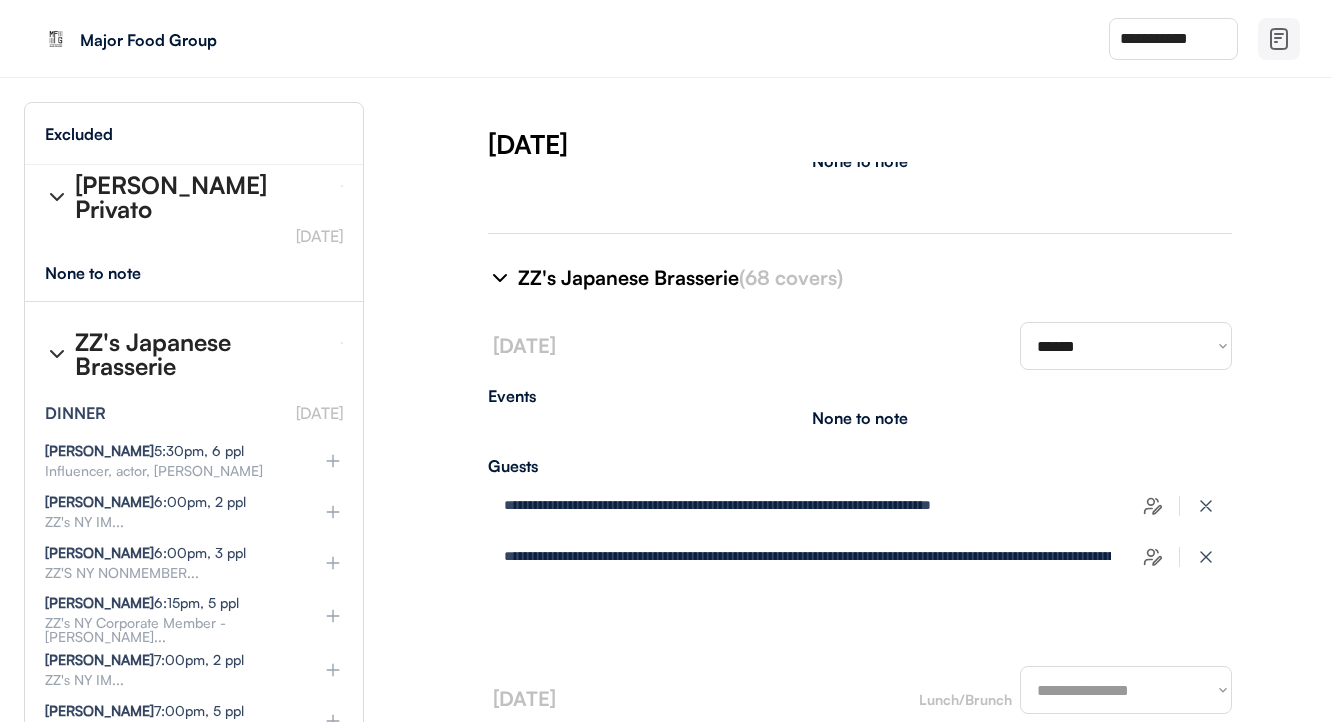 type on "**********" 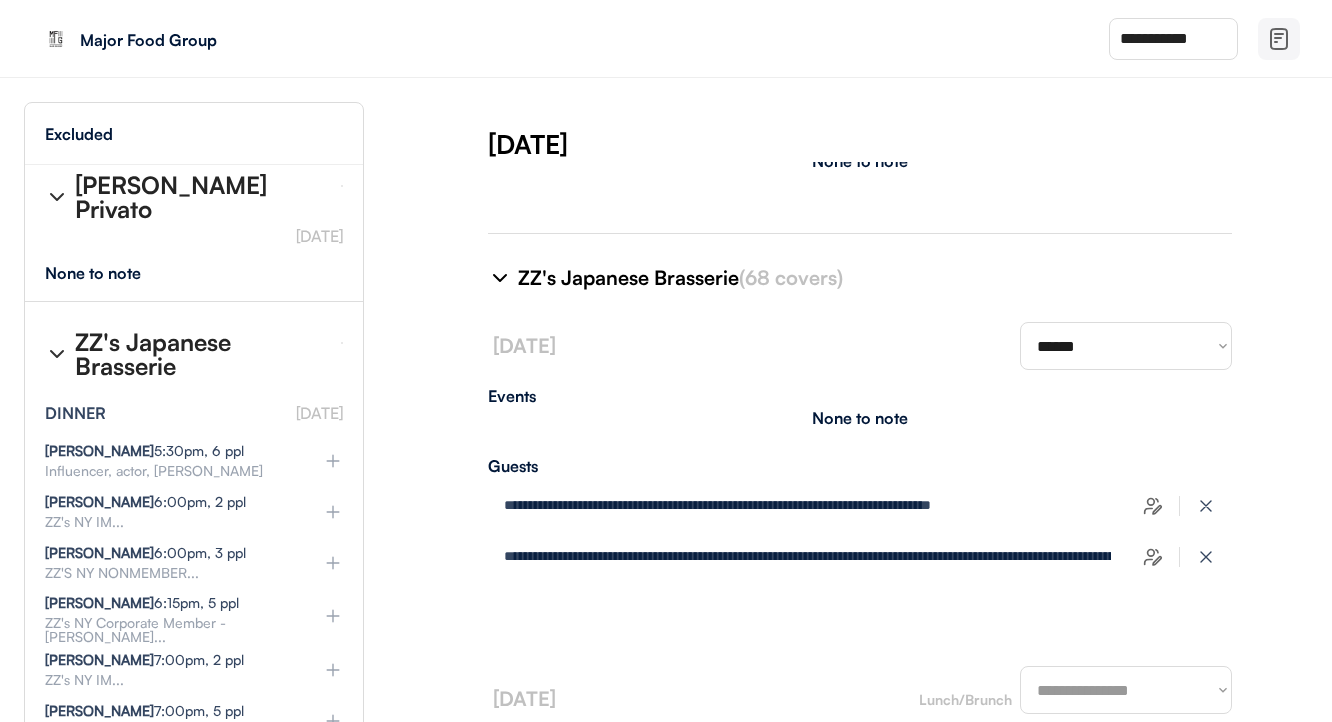 type on "**********" 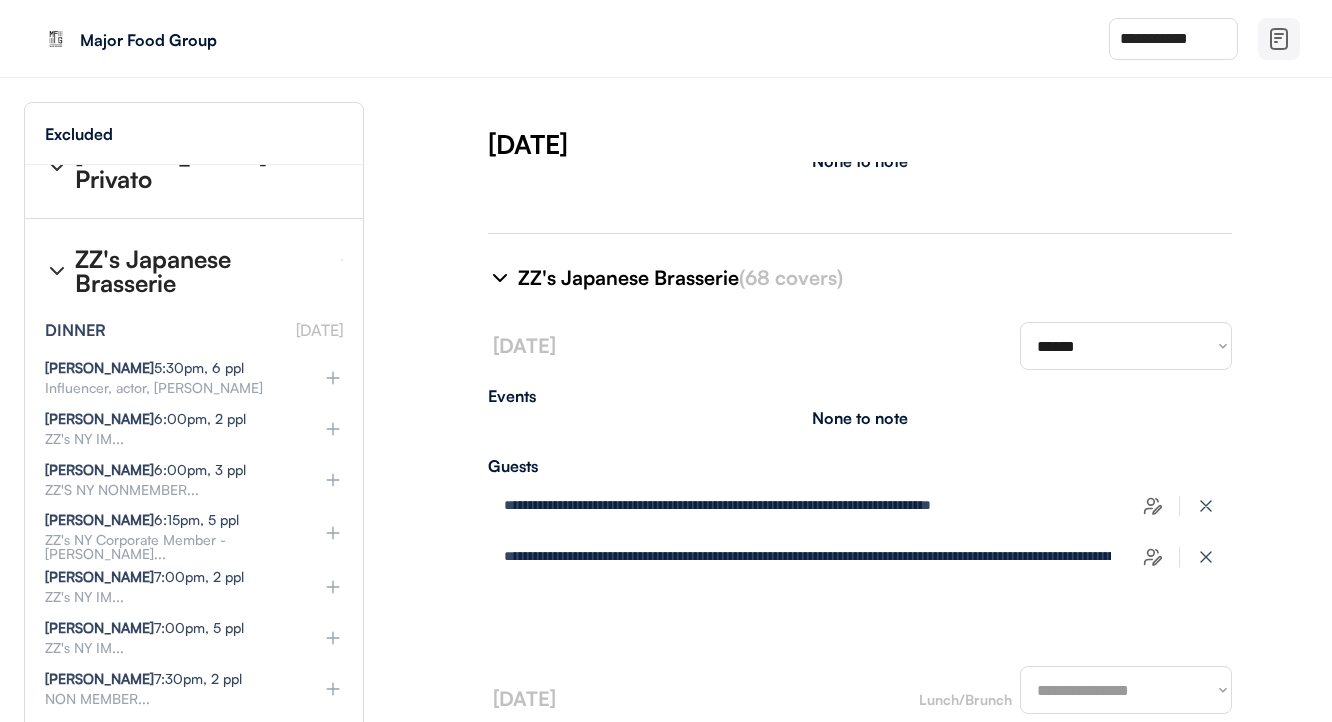 select on "********" 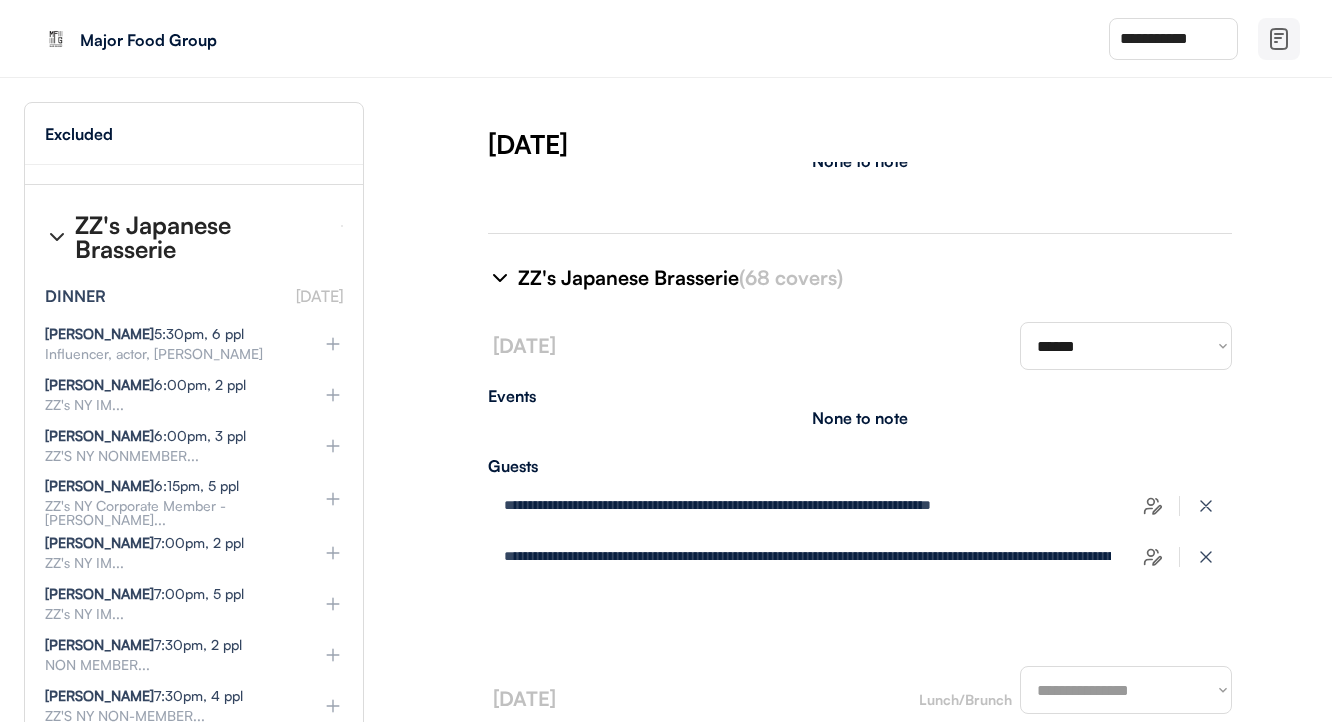 select on "********" 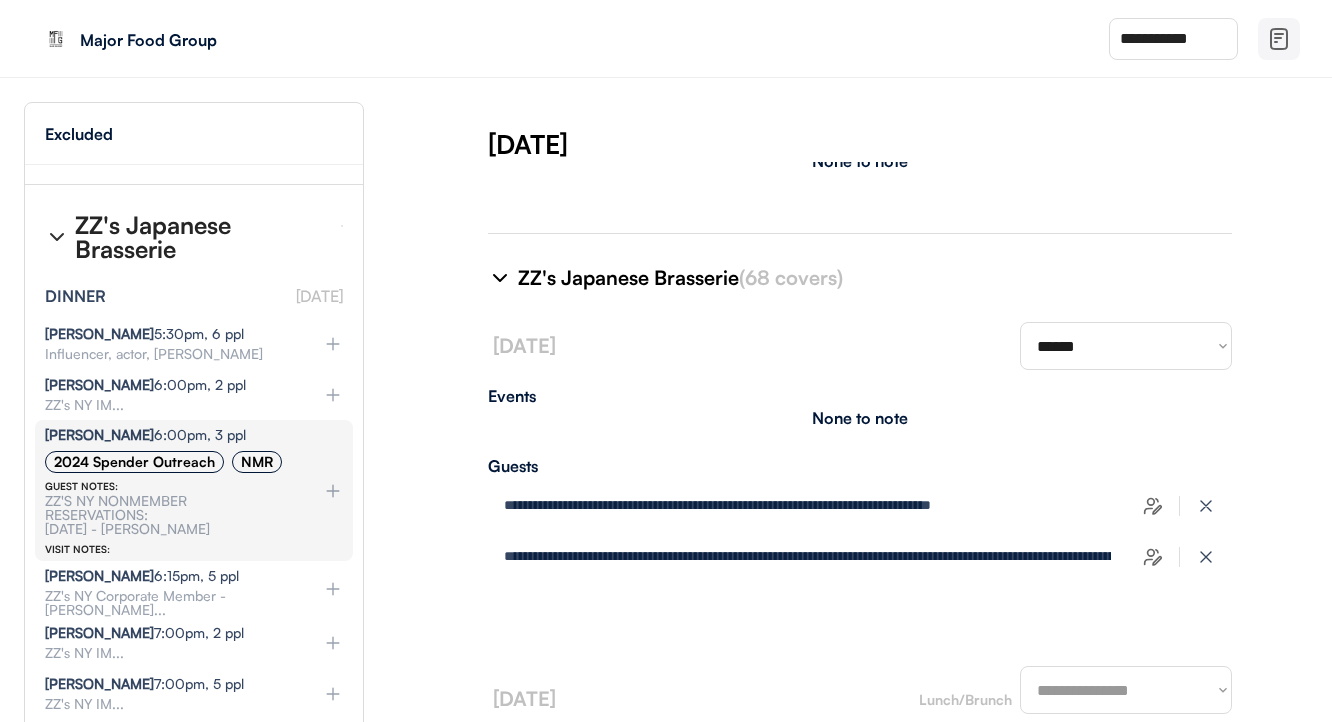 select on "********" 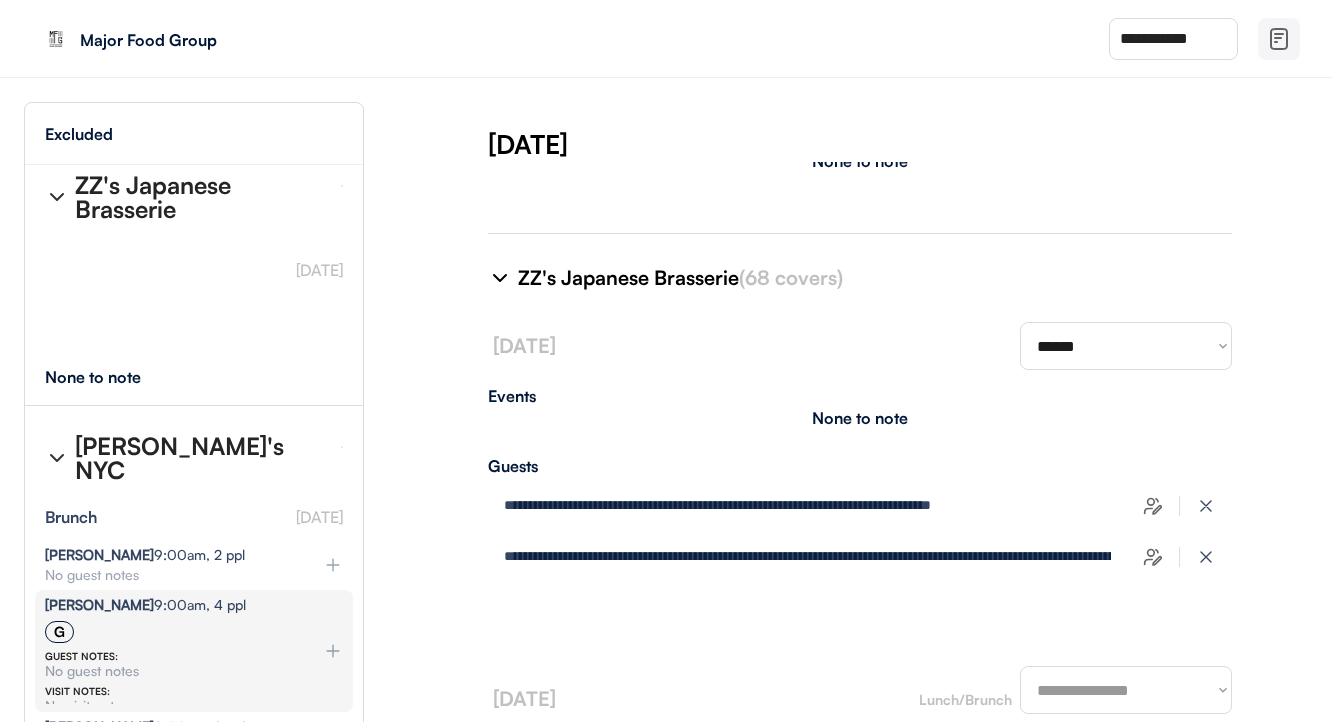 scroll, scrollTop: 16234, scrollLeft: 0, axis: vertical 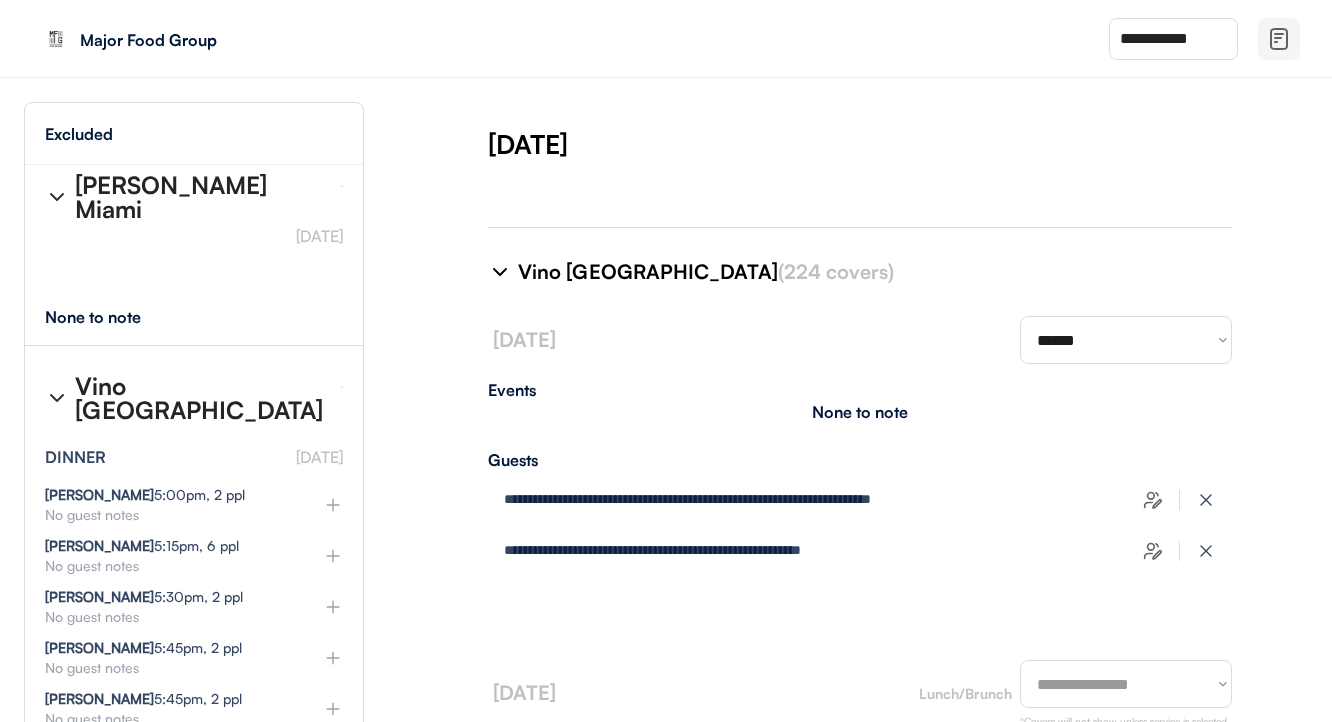 type on "**********" 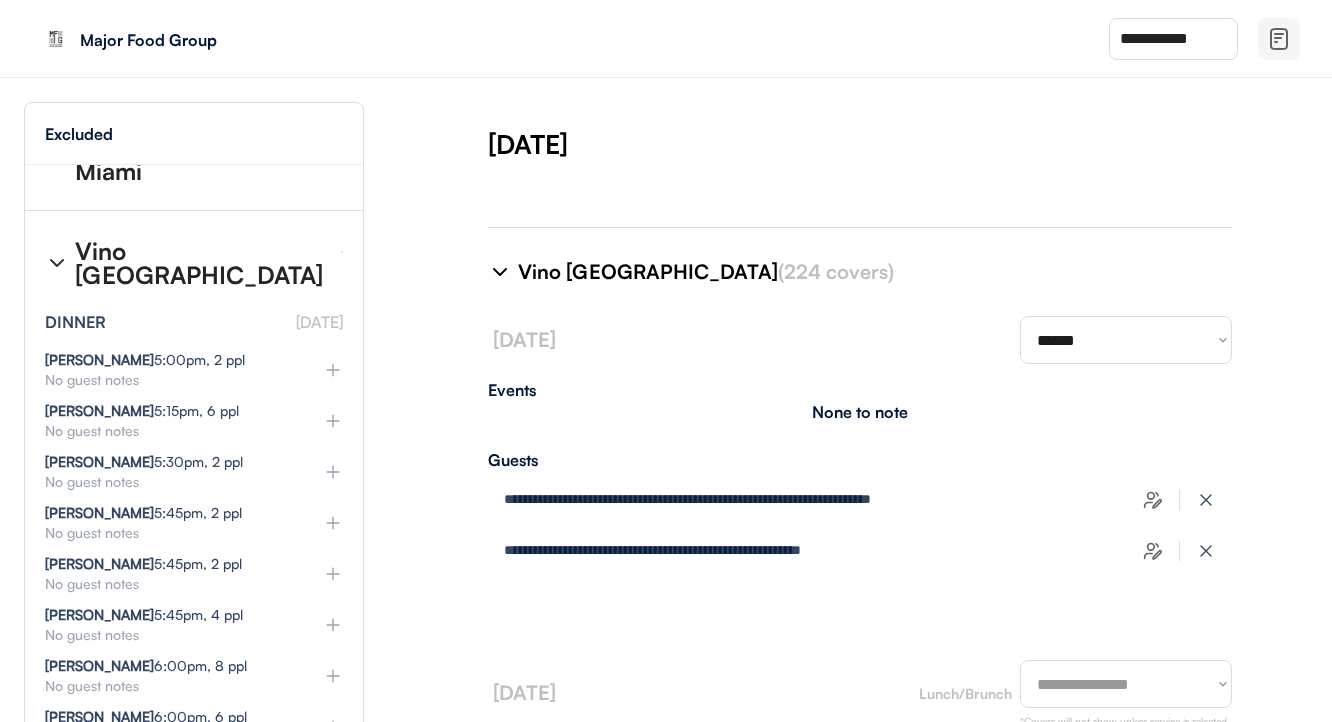 select on "********" 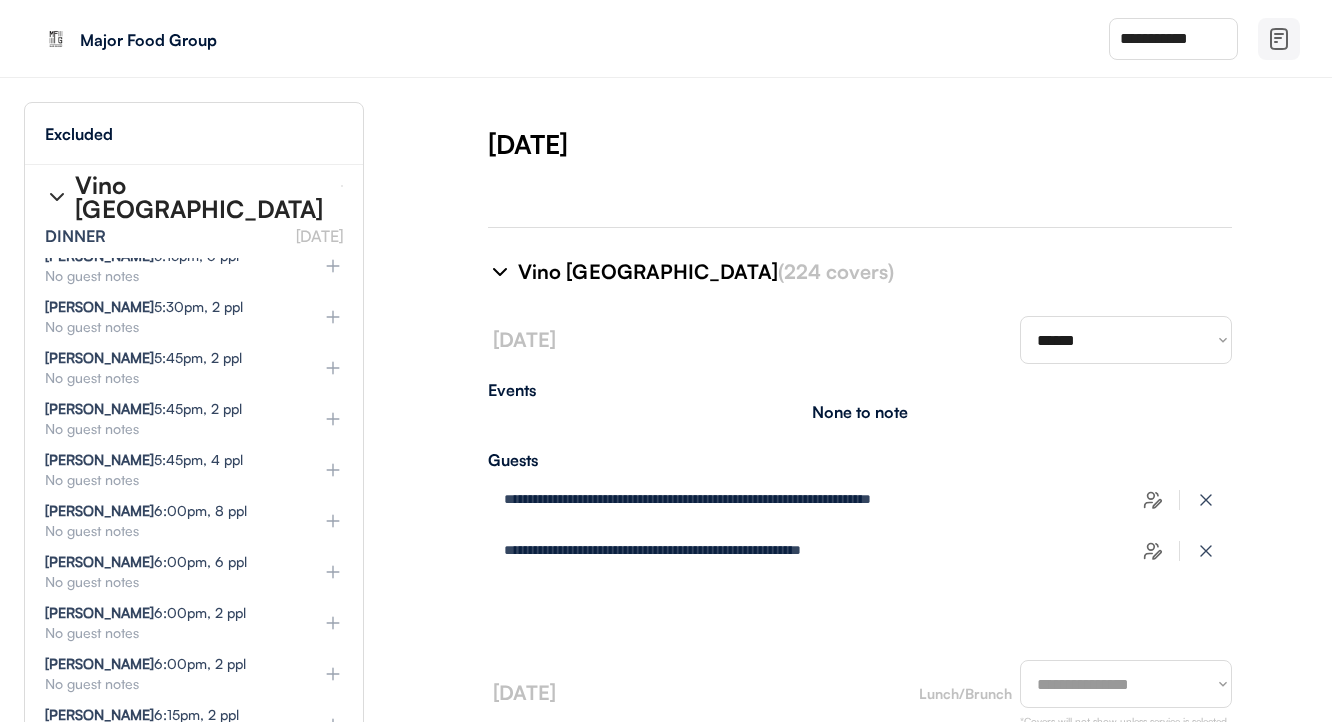 type on "**********" 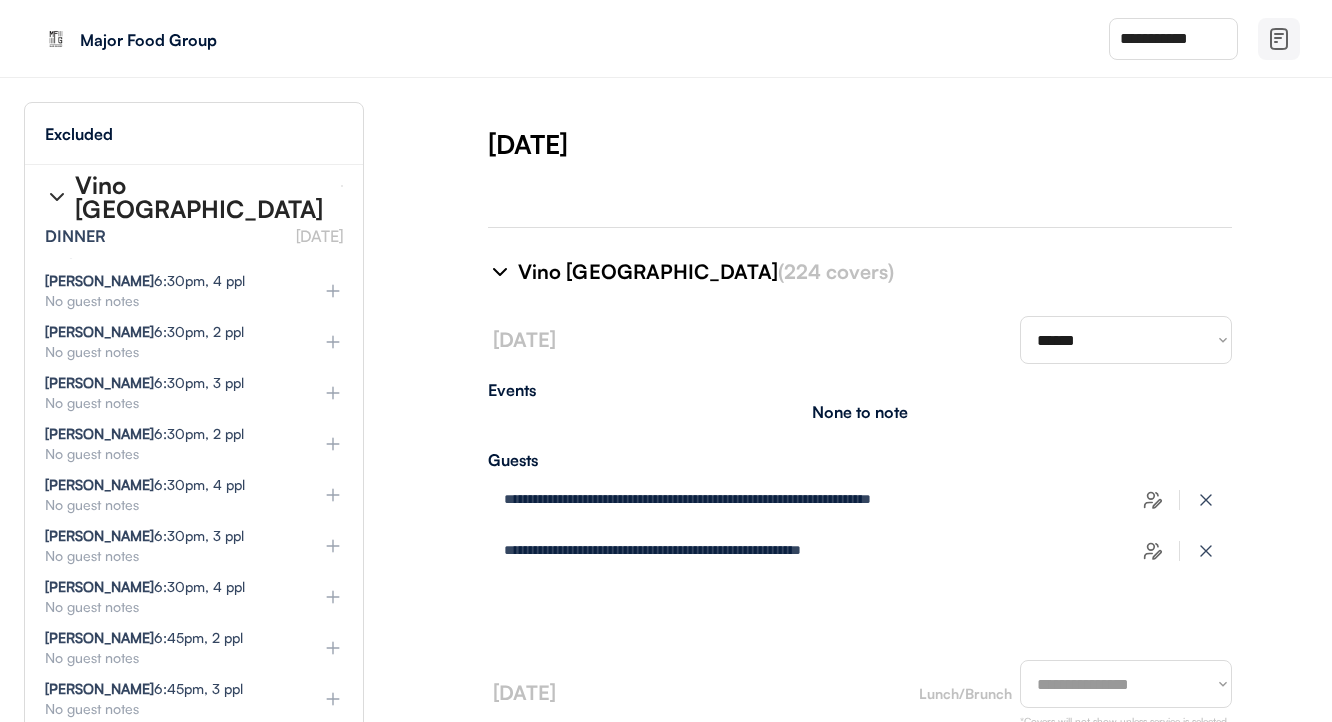 select on "********" 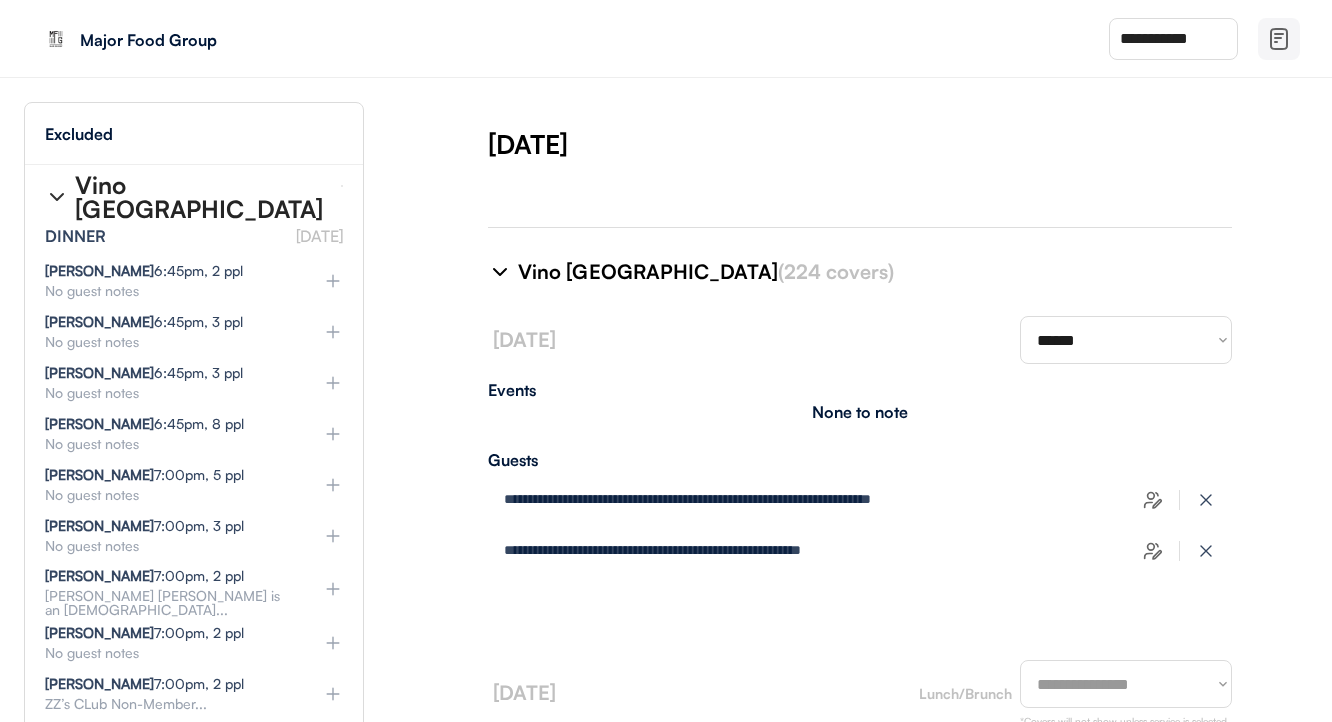 scroll, scrollTop: 38114, scrollLeft: 2, axis: both 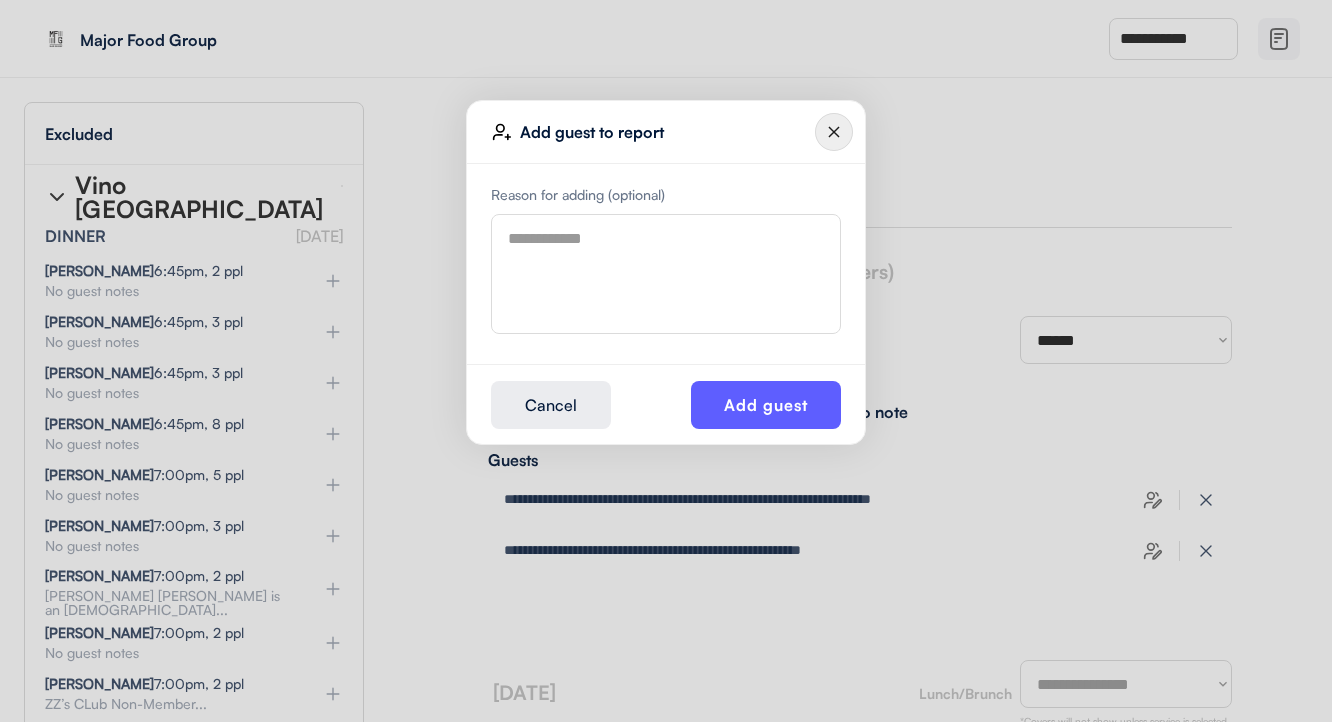 click at bounding box center (666, 274) 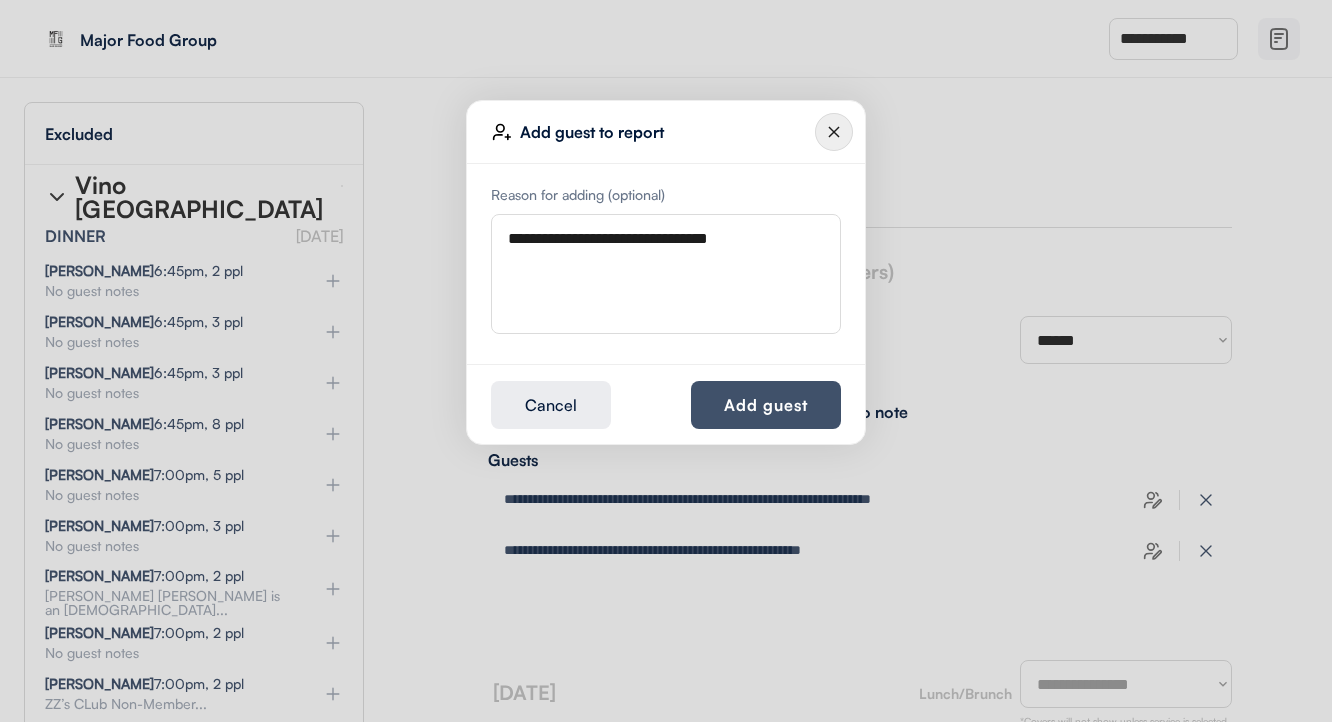 type on "**********" 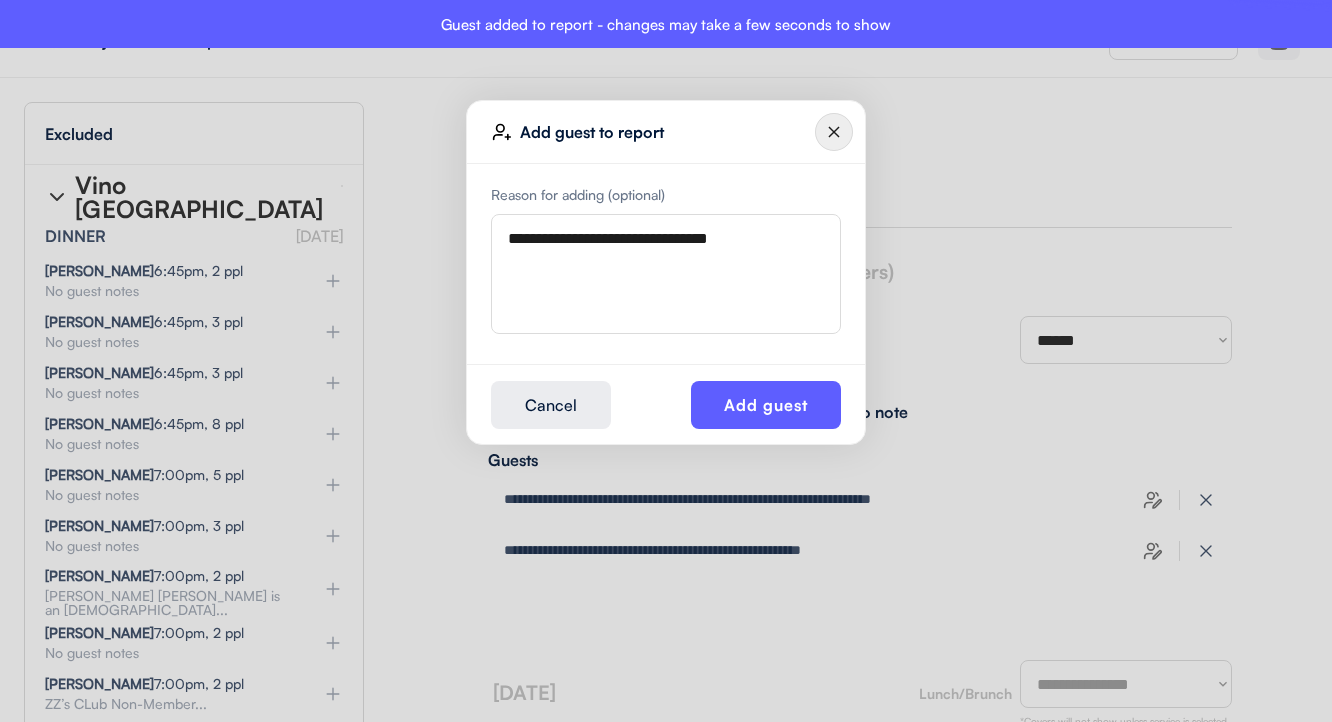 type 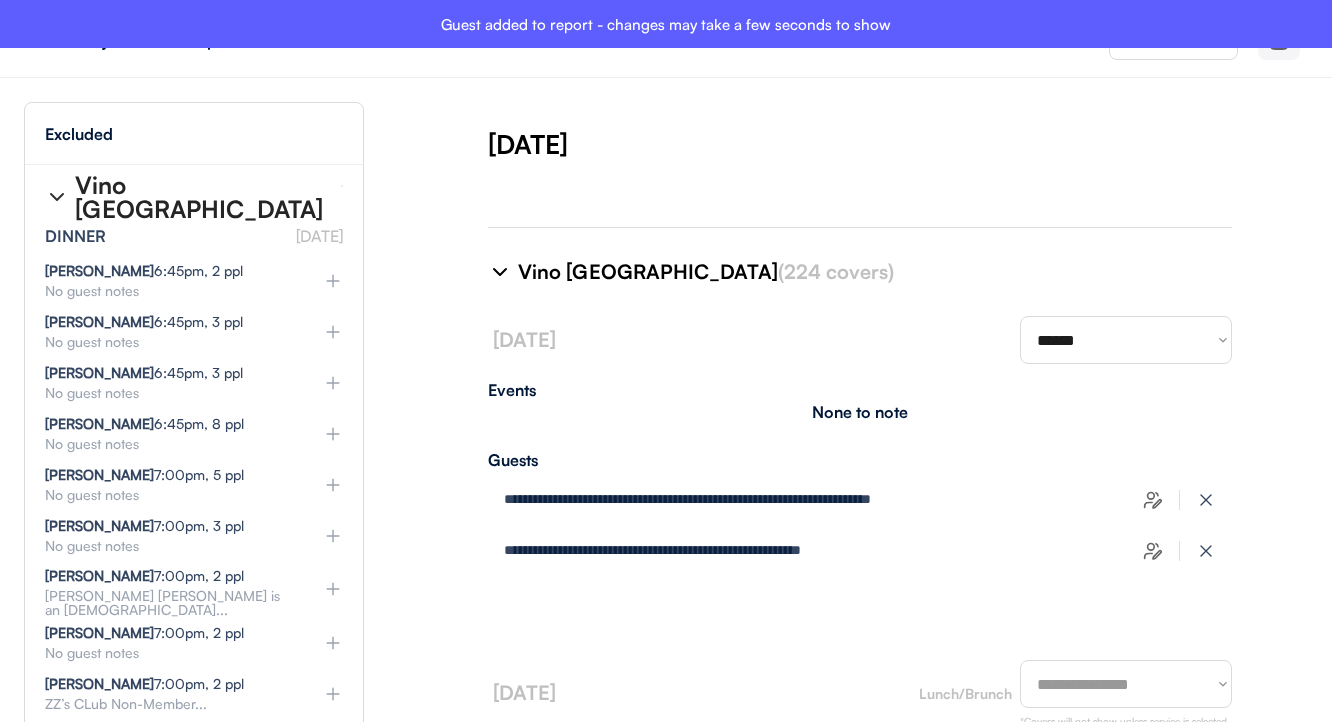 type on "**********" 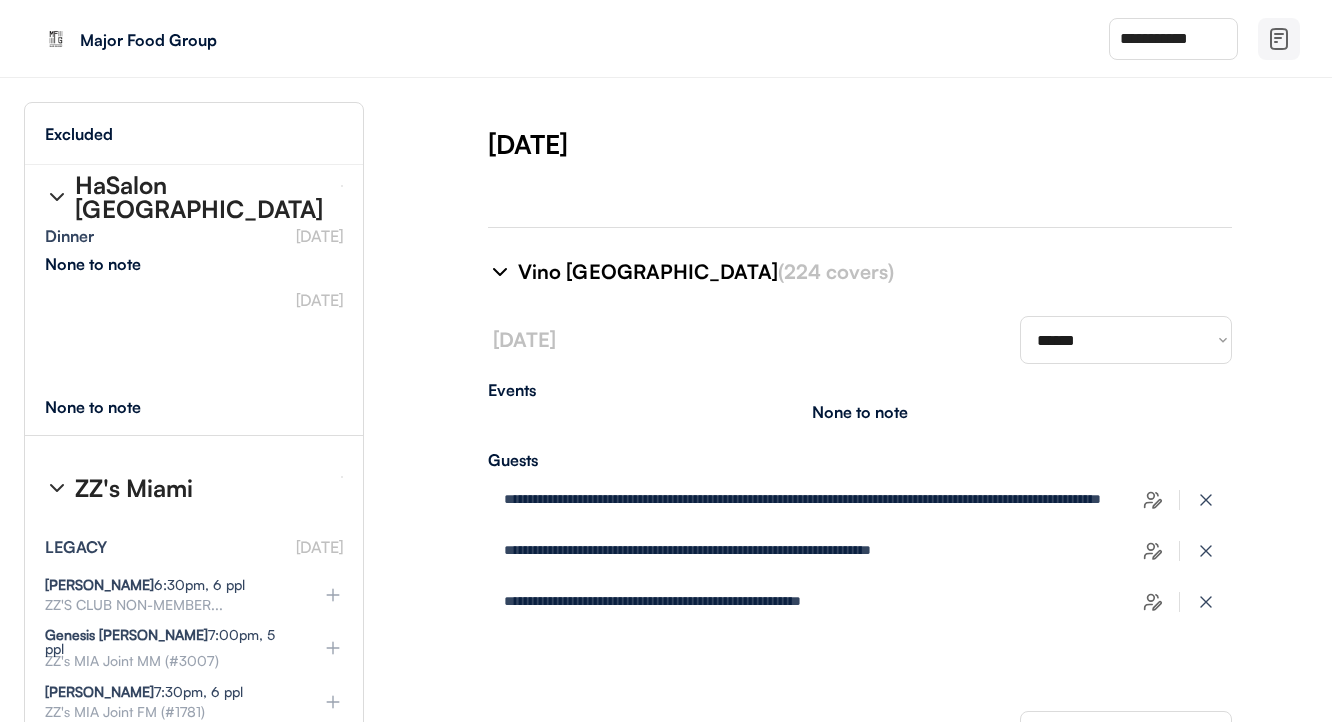 scroll, scrollTop: 40746, scrollLeft: 0, axis: vertical 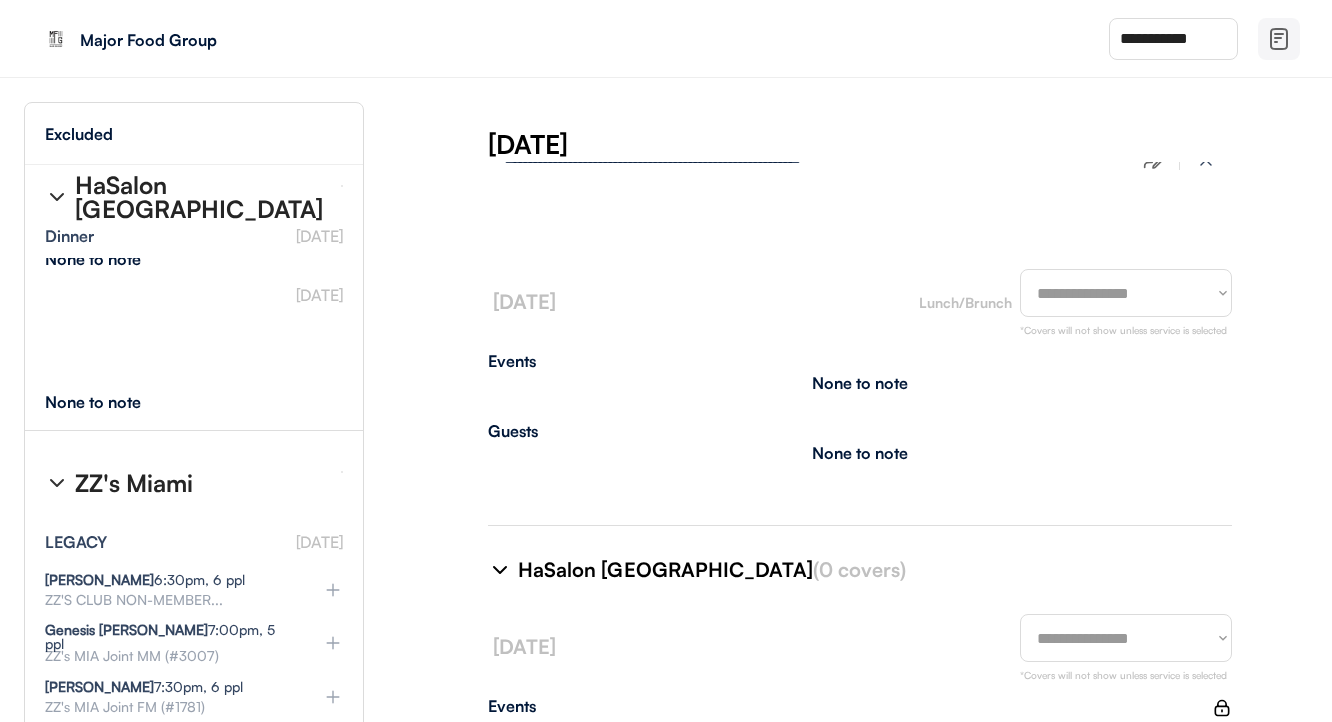 select on "********" 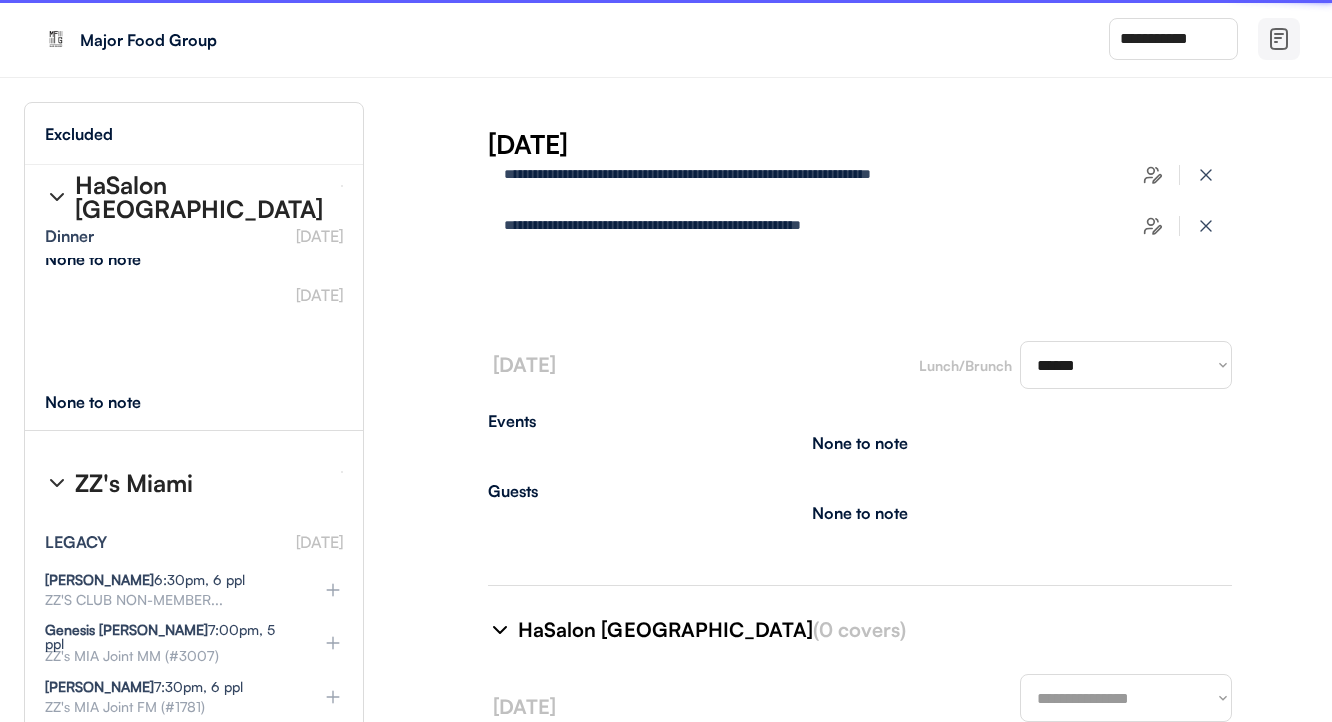 scroll, scrollTop: 9283, scrollLeft: 0, axis: vertical 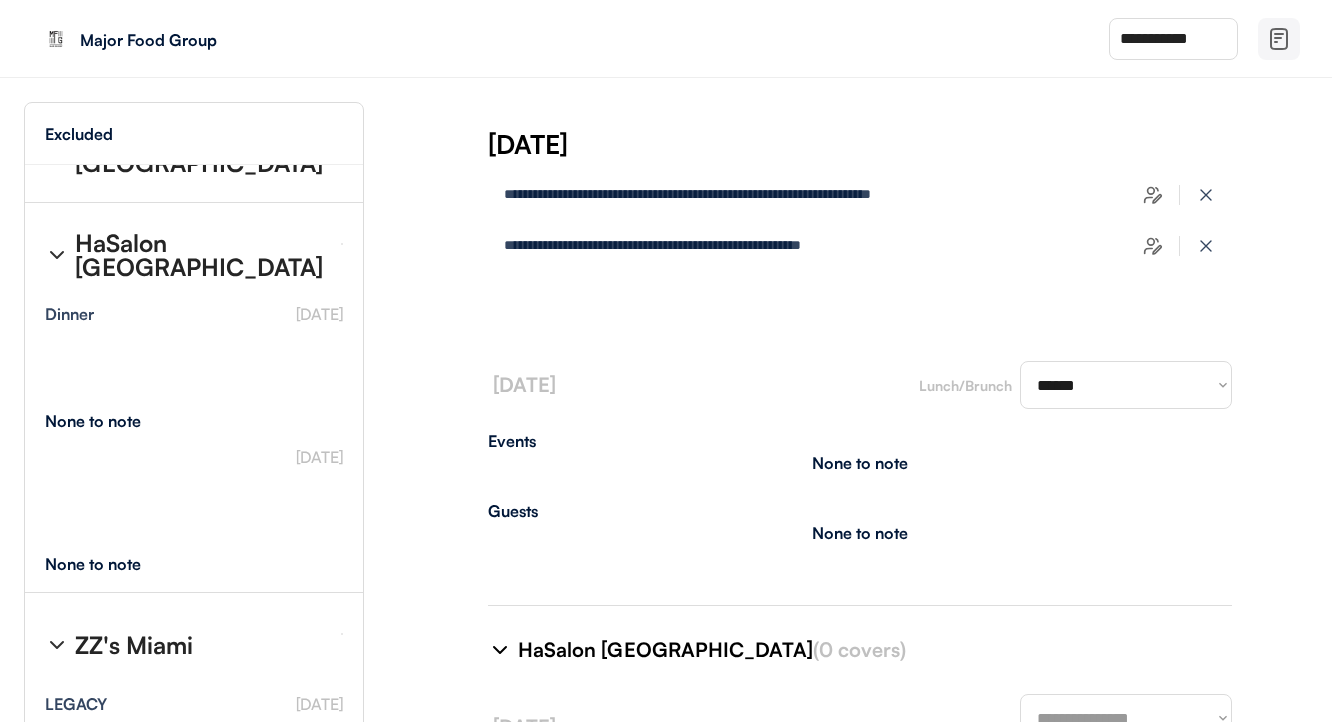 type on "**********" 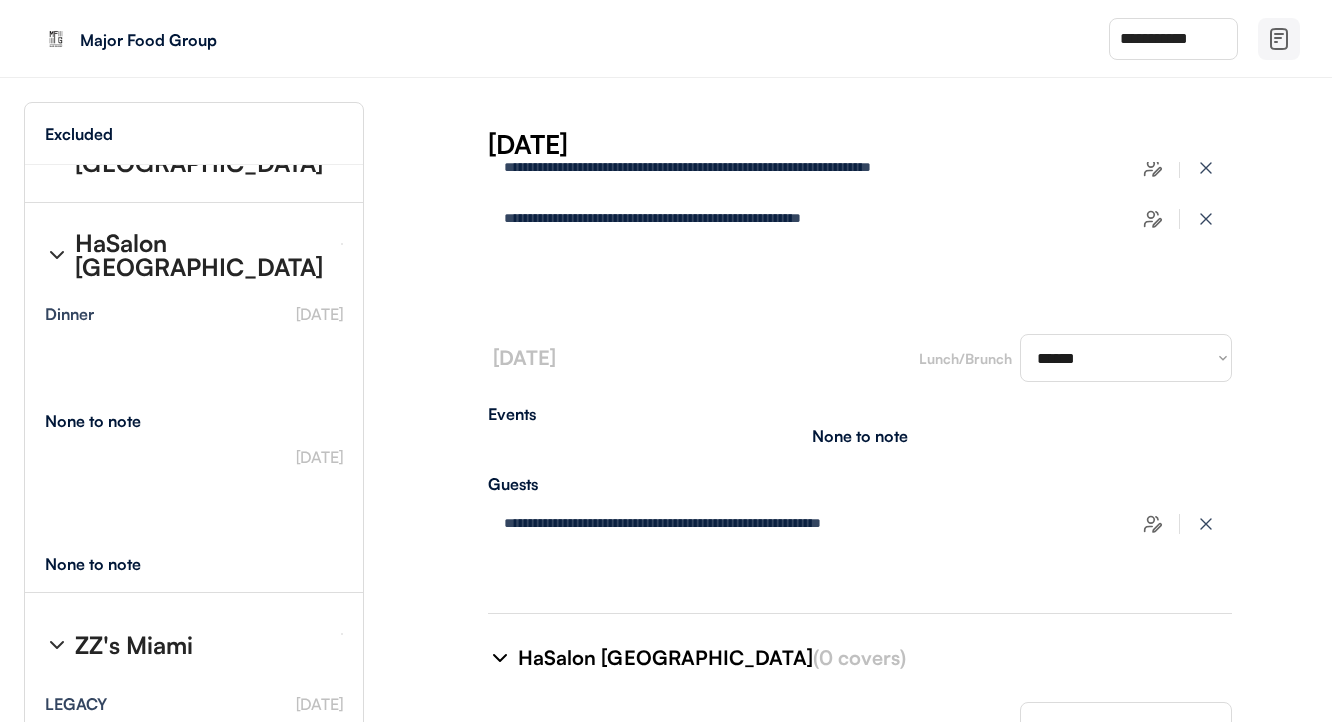 scroll, scrollTop: 9301, scrollLeft: 0, axis: vertical 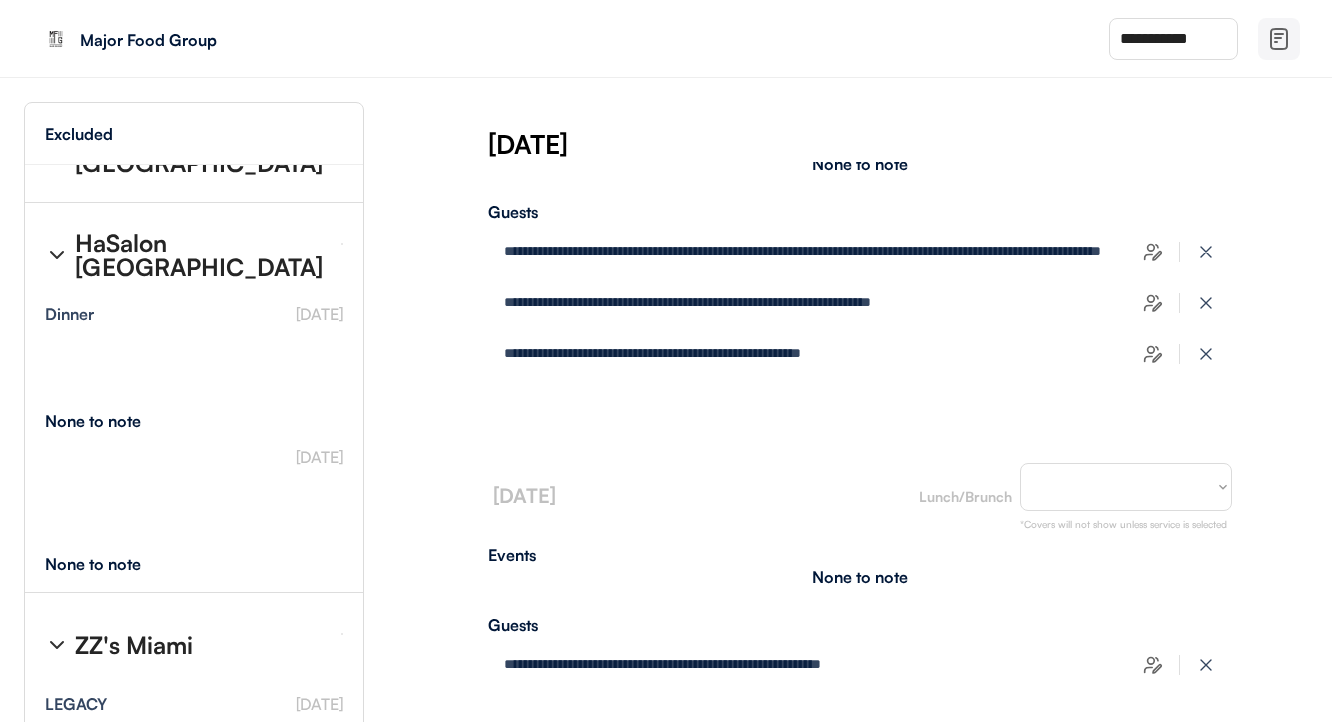 select on "**********" 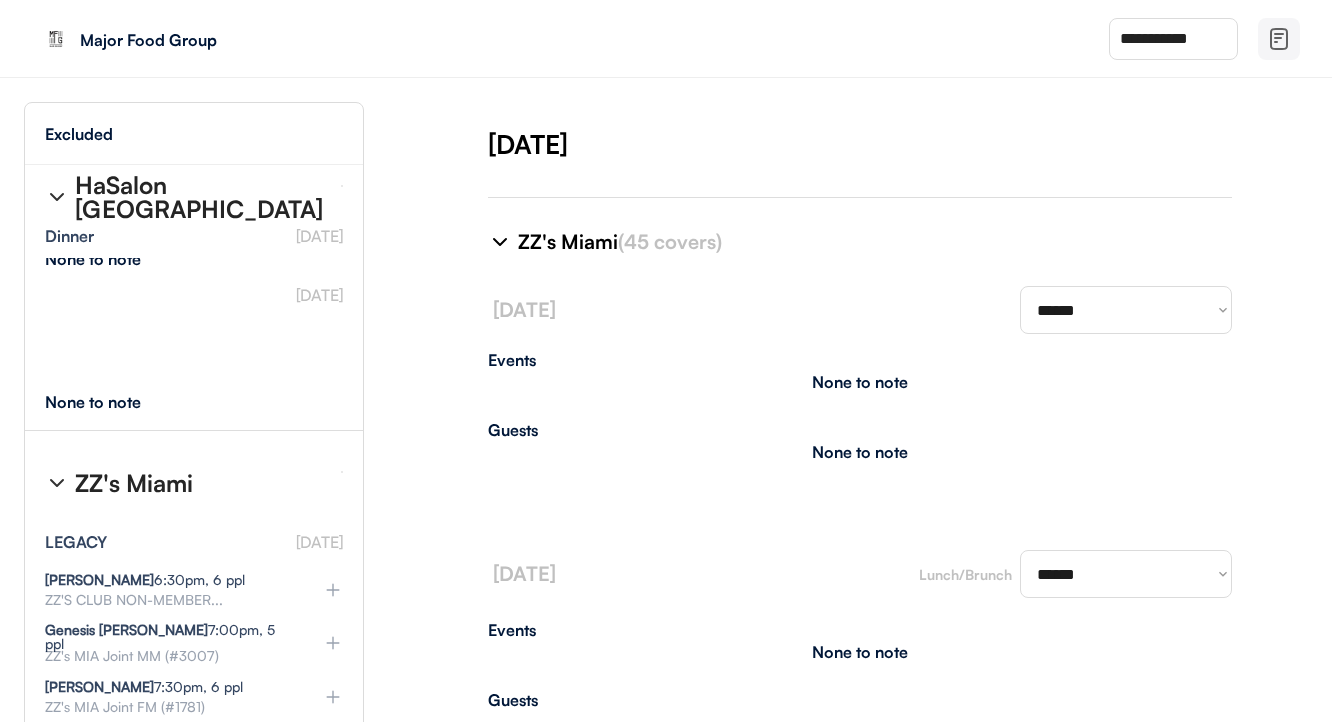 scroll, scrollTop: 10387, scrollLeft: 0, axis: vertical 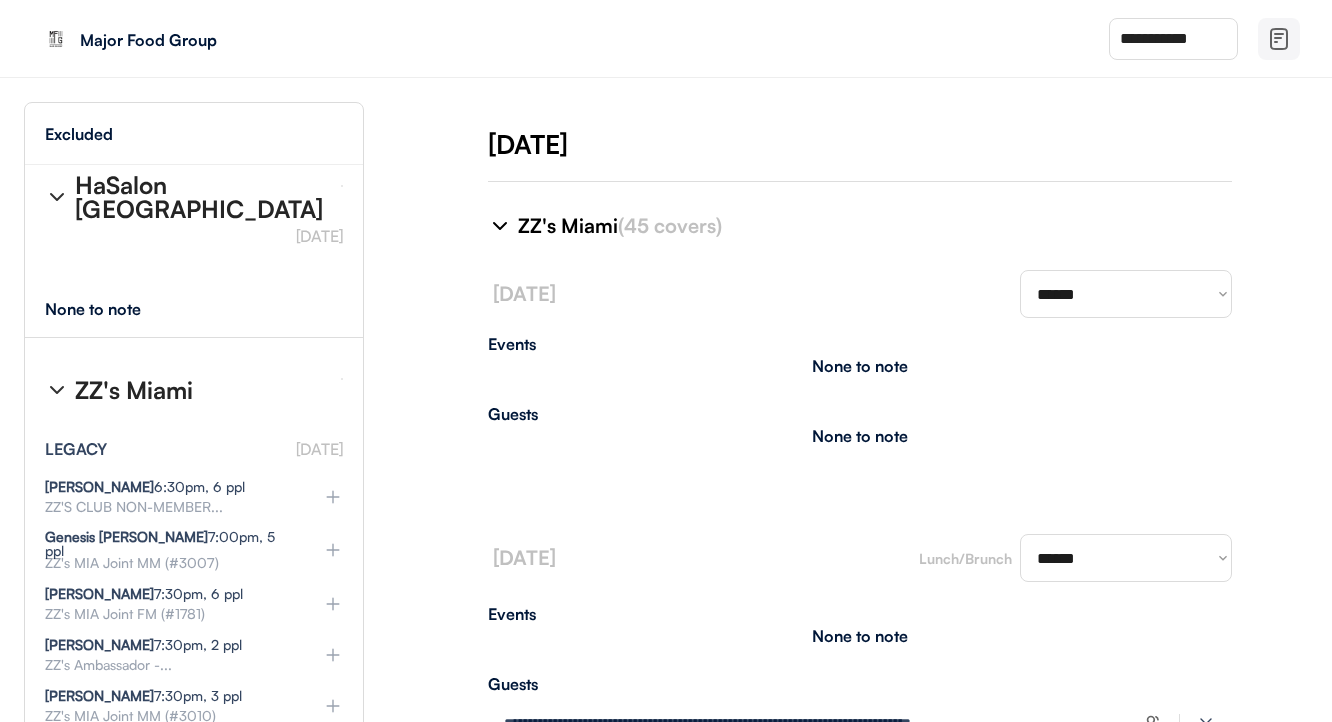 select on "*******" 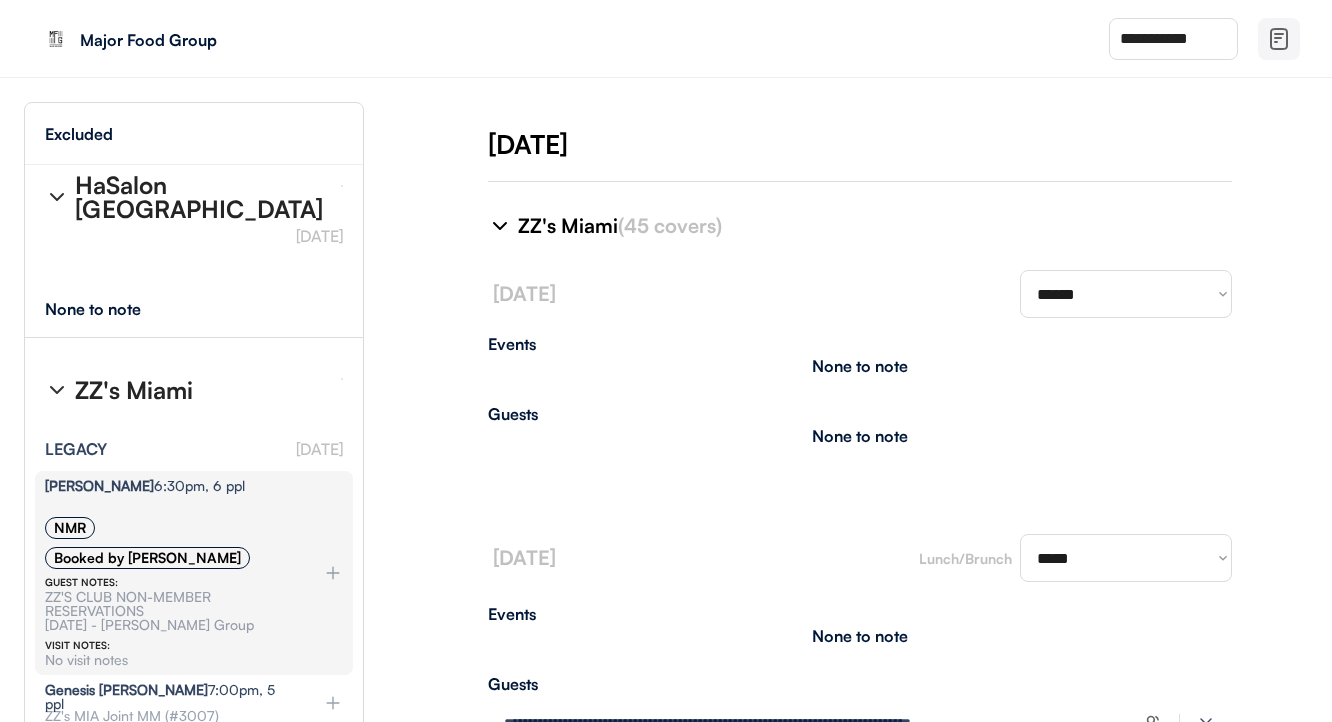 type on "**********" 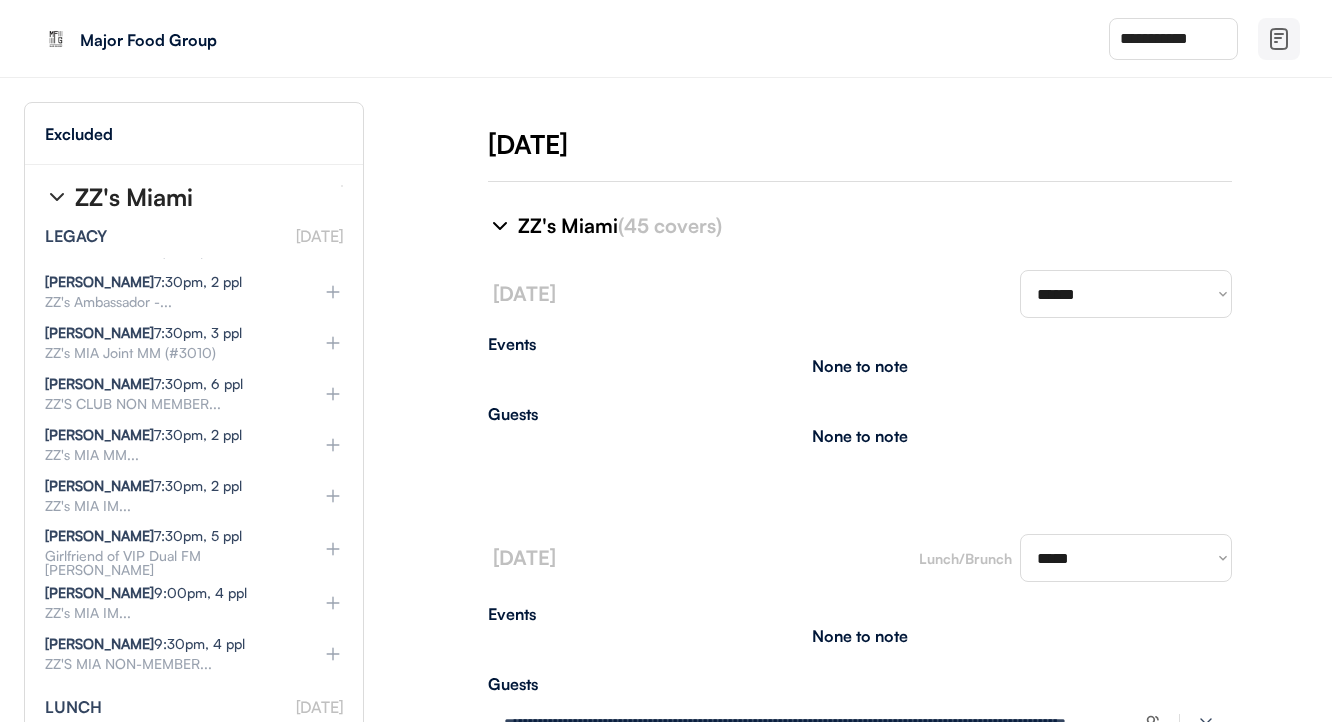 scroll, scrollTop: 41203, scrollLeft: 1, axis: both 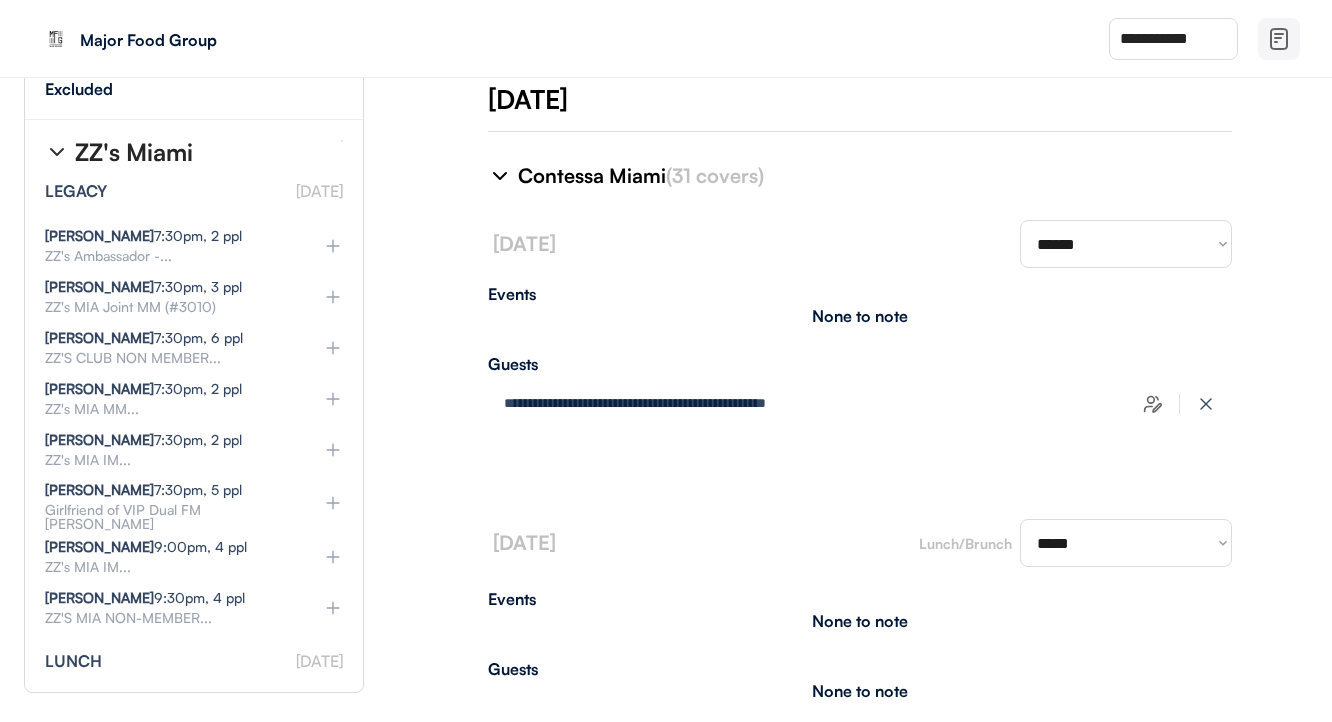 select on "********" 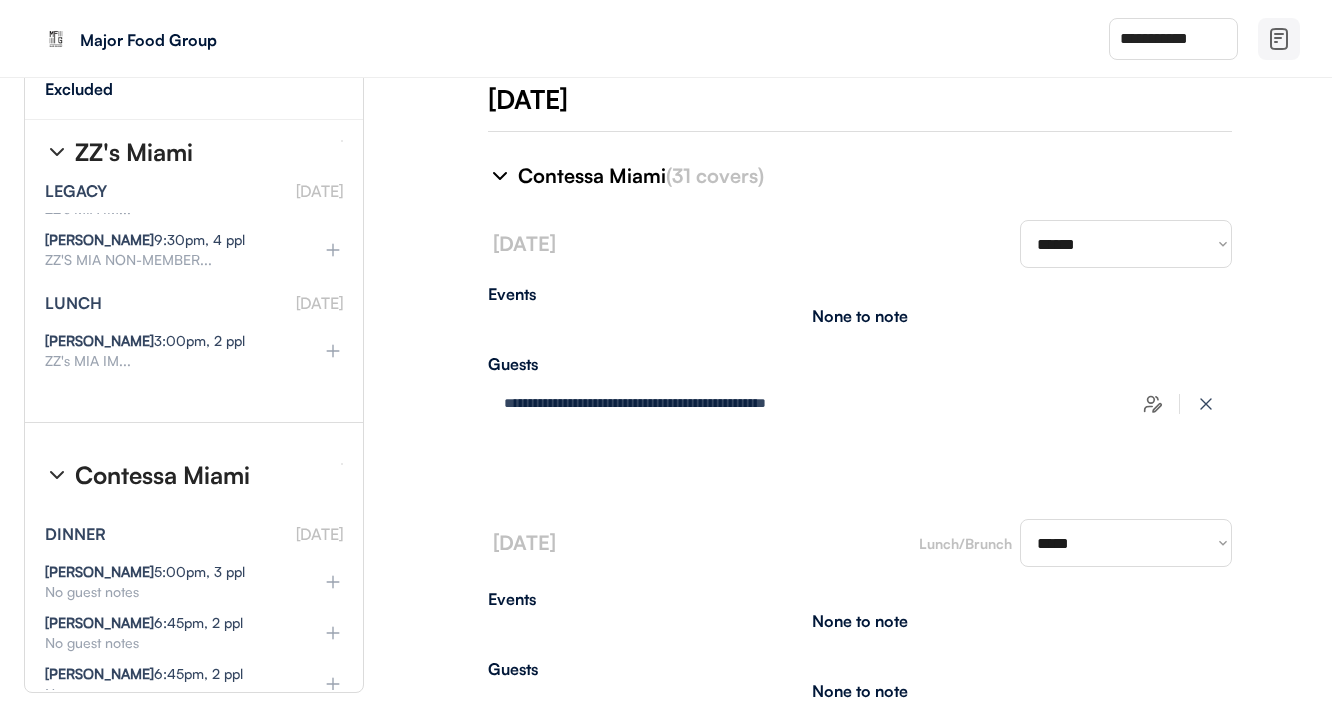 type on "**********" 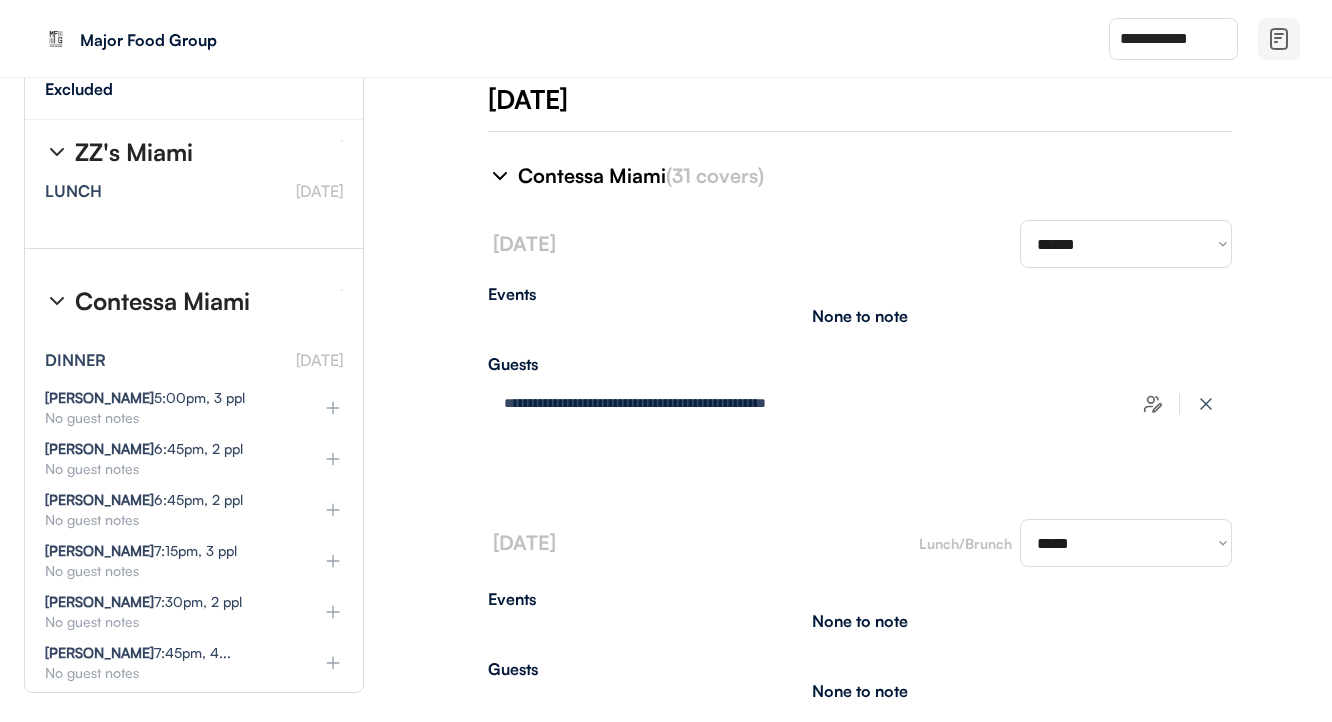select on "********" 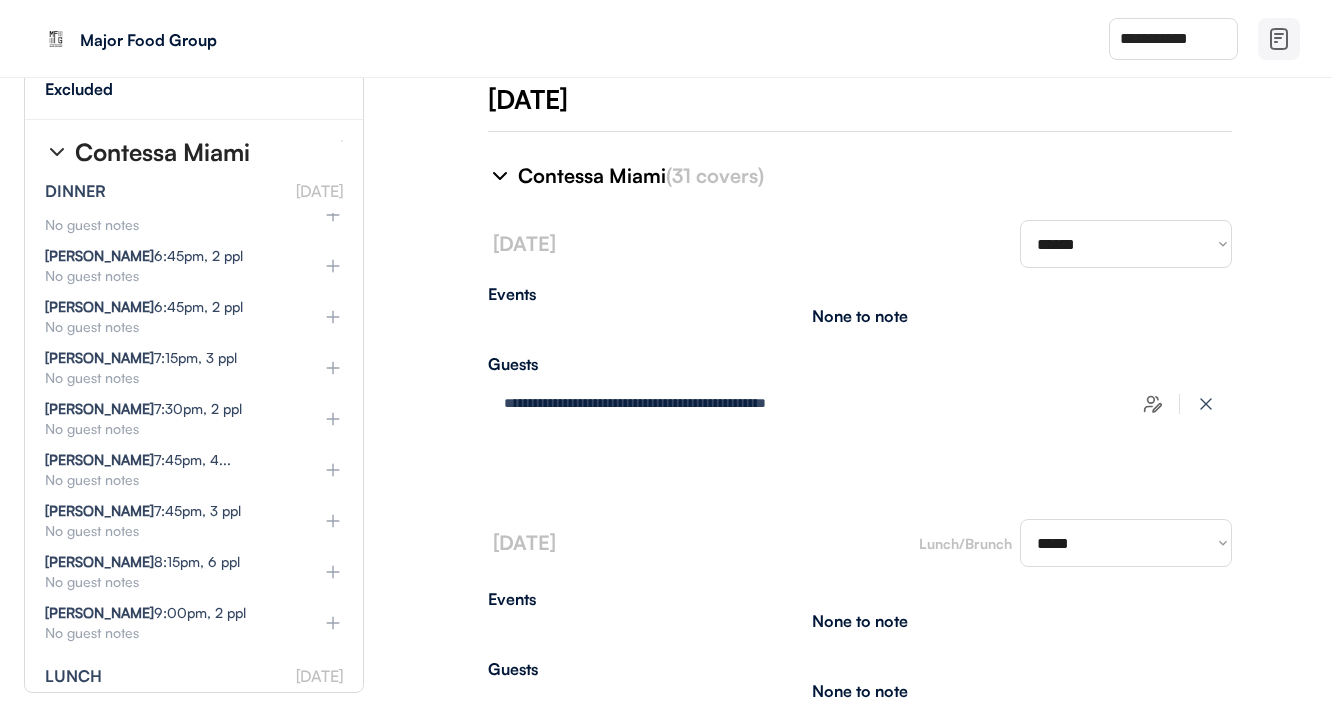 select on "********" 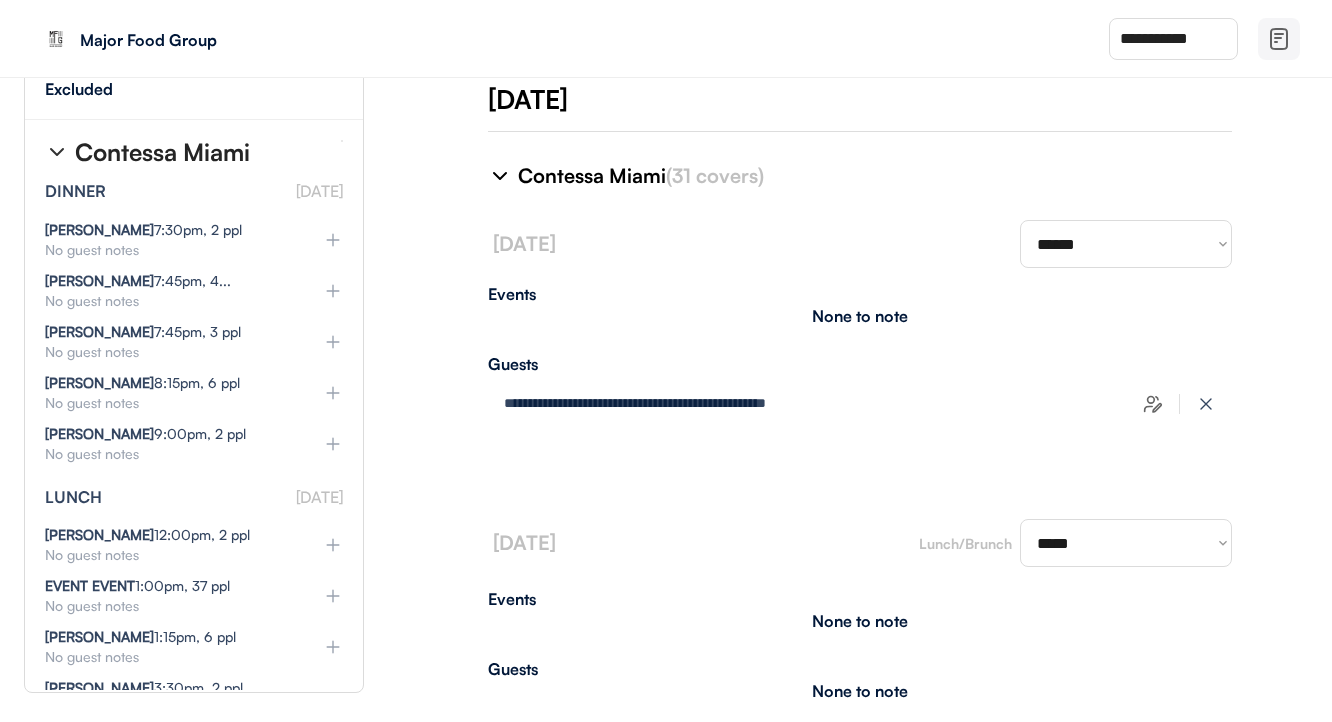 select on "********" 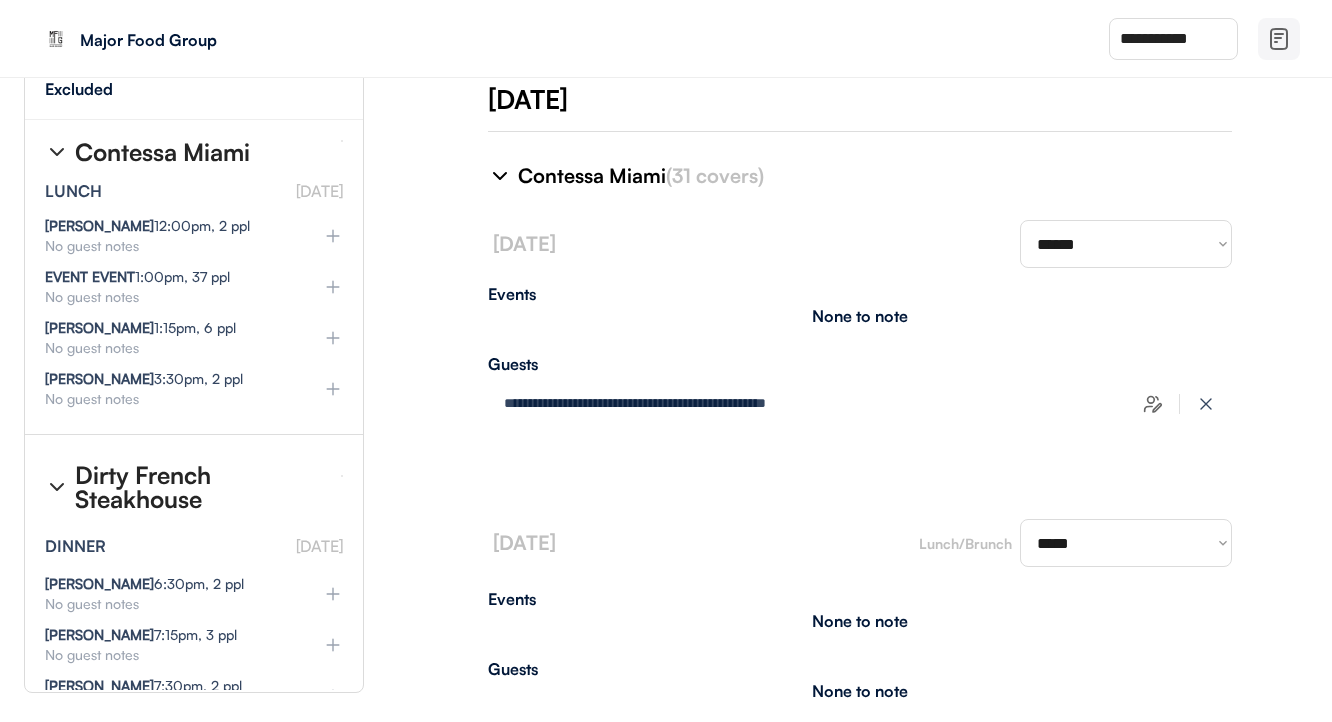 select on "********" 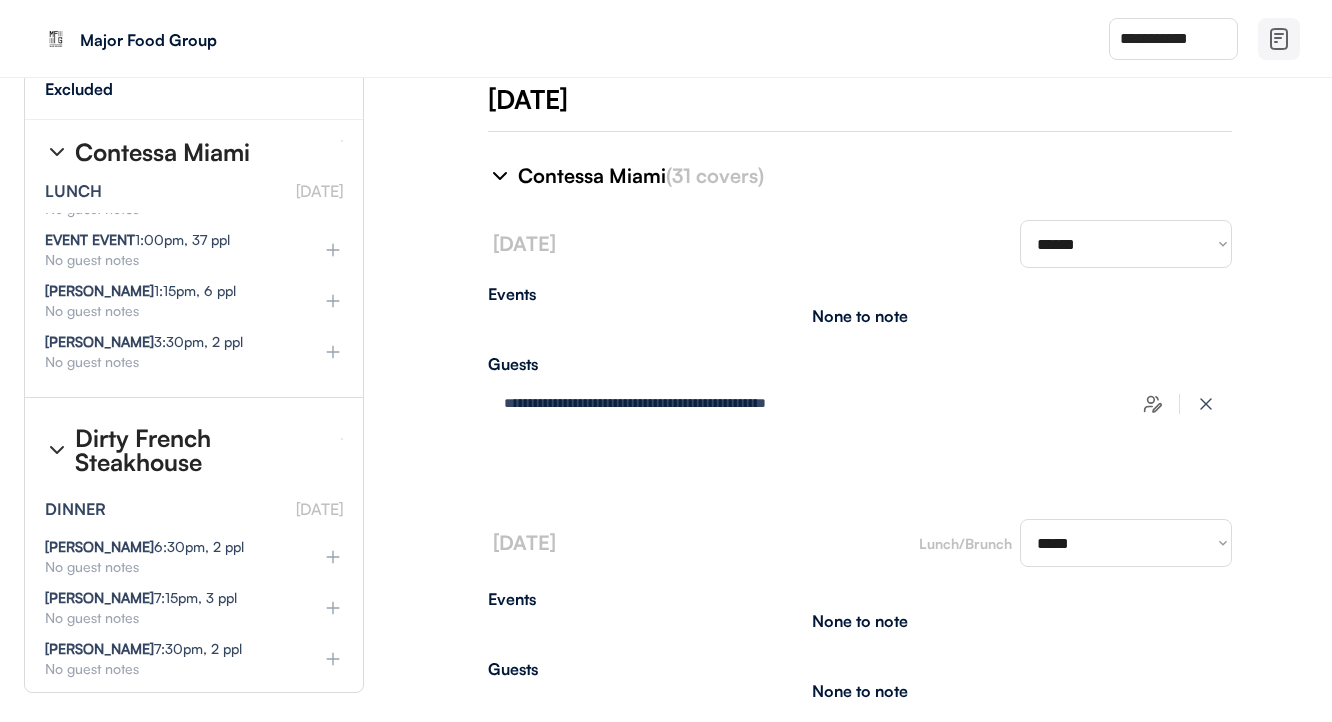 scroll, scrollTop: 42465, scrollLeft: 0, axis: vertical 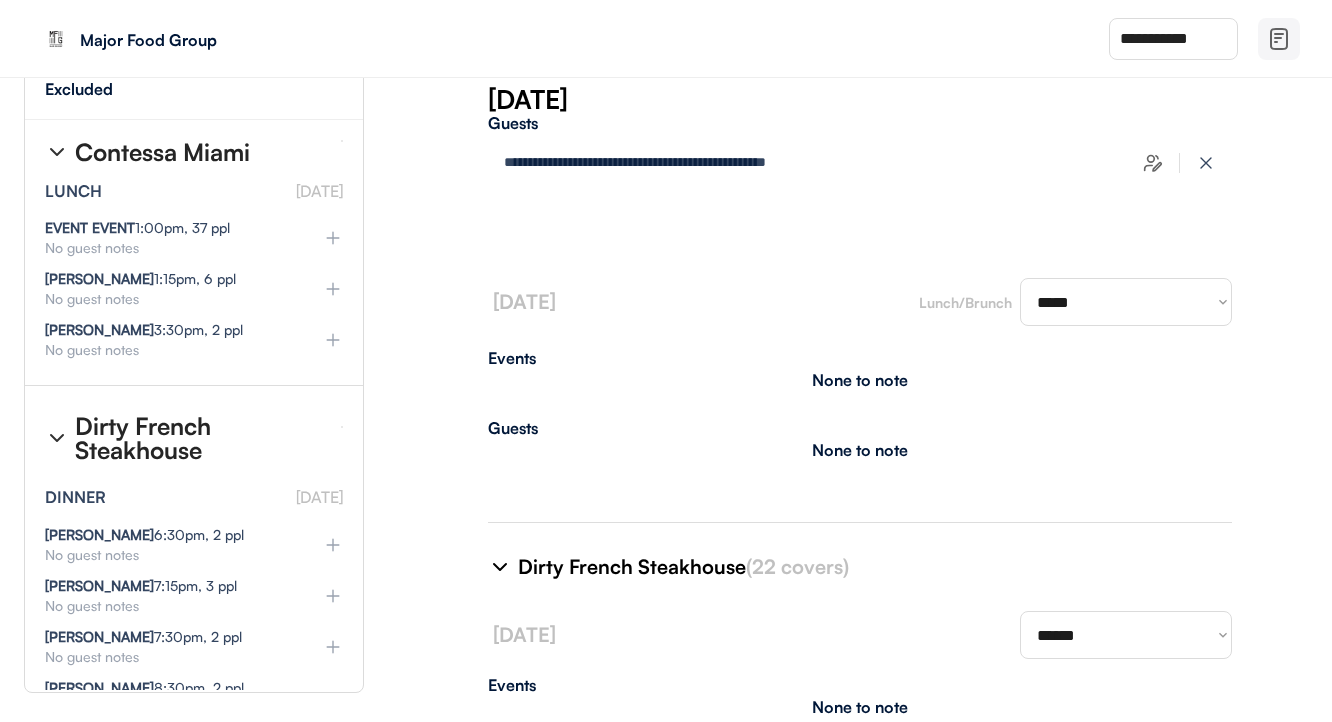 select on "********" 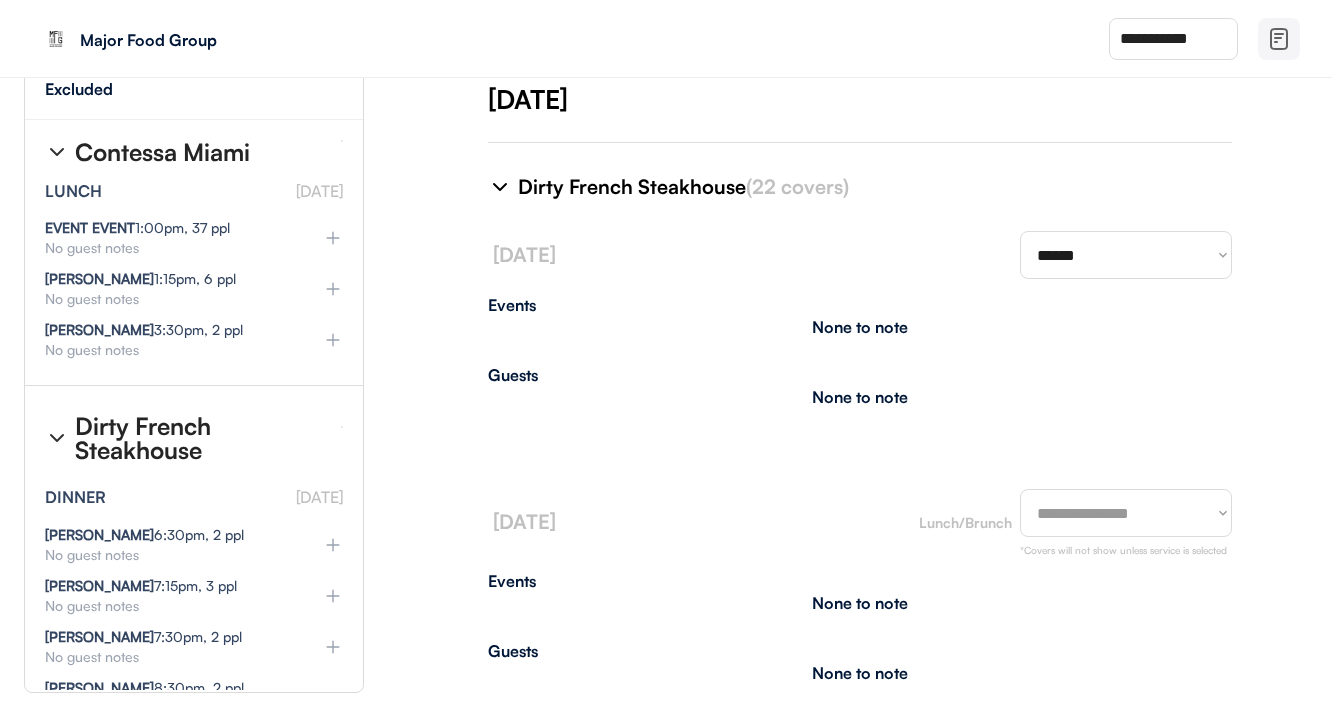 scroll, scrollTop: 11695, scrollLeft: 0, axis: vertical 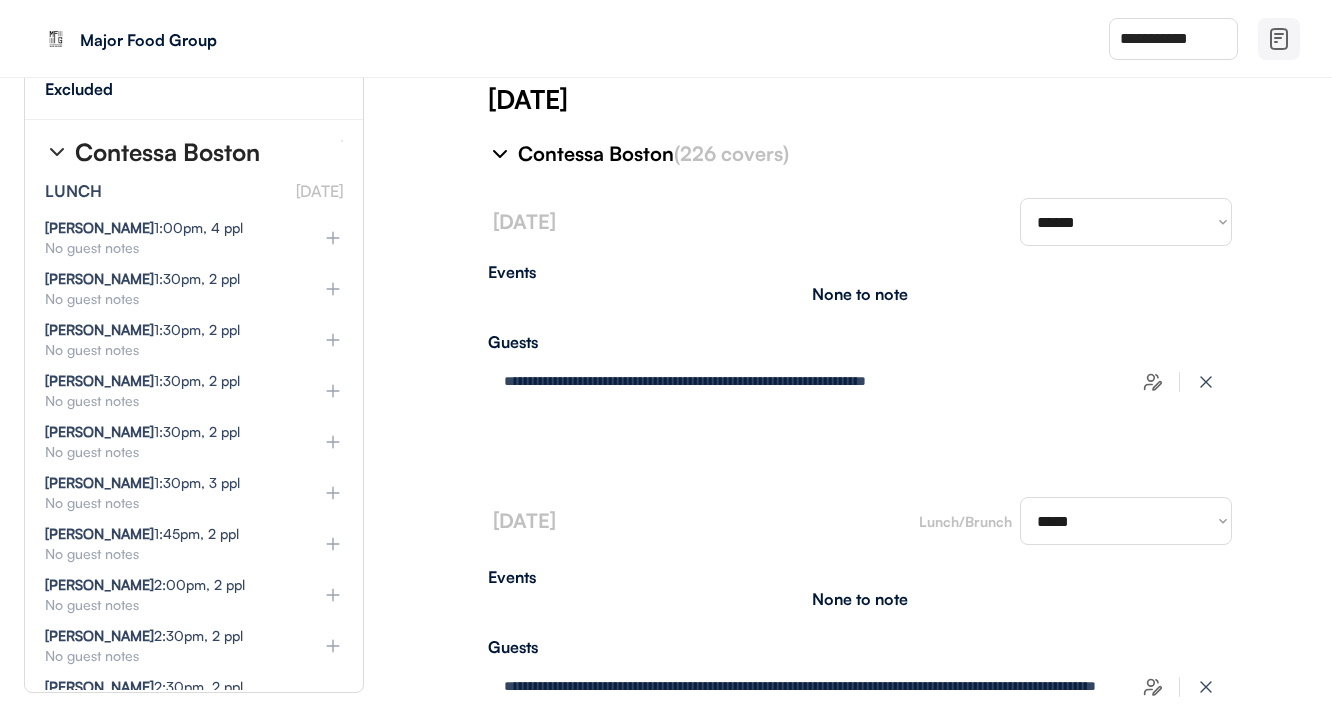 click 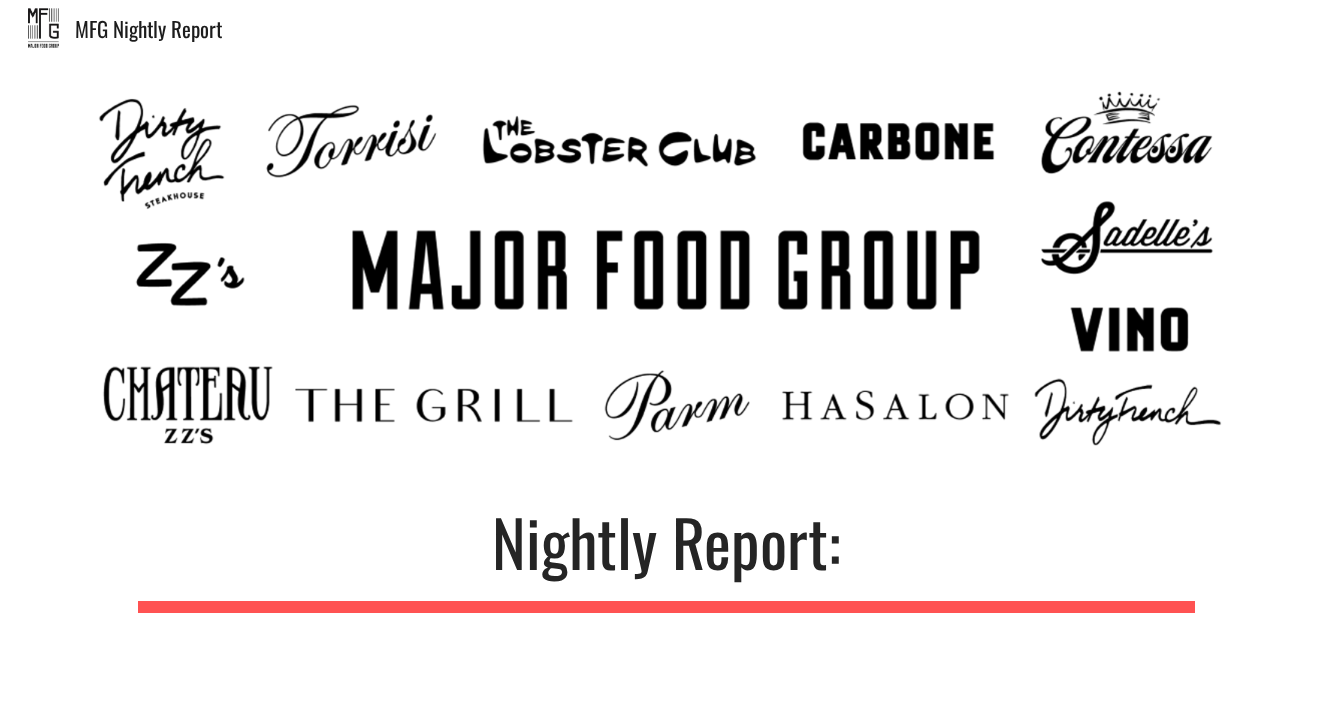 scroll, scrollTop: 0, scrollLeft: 0, axis: both 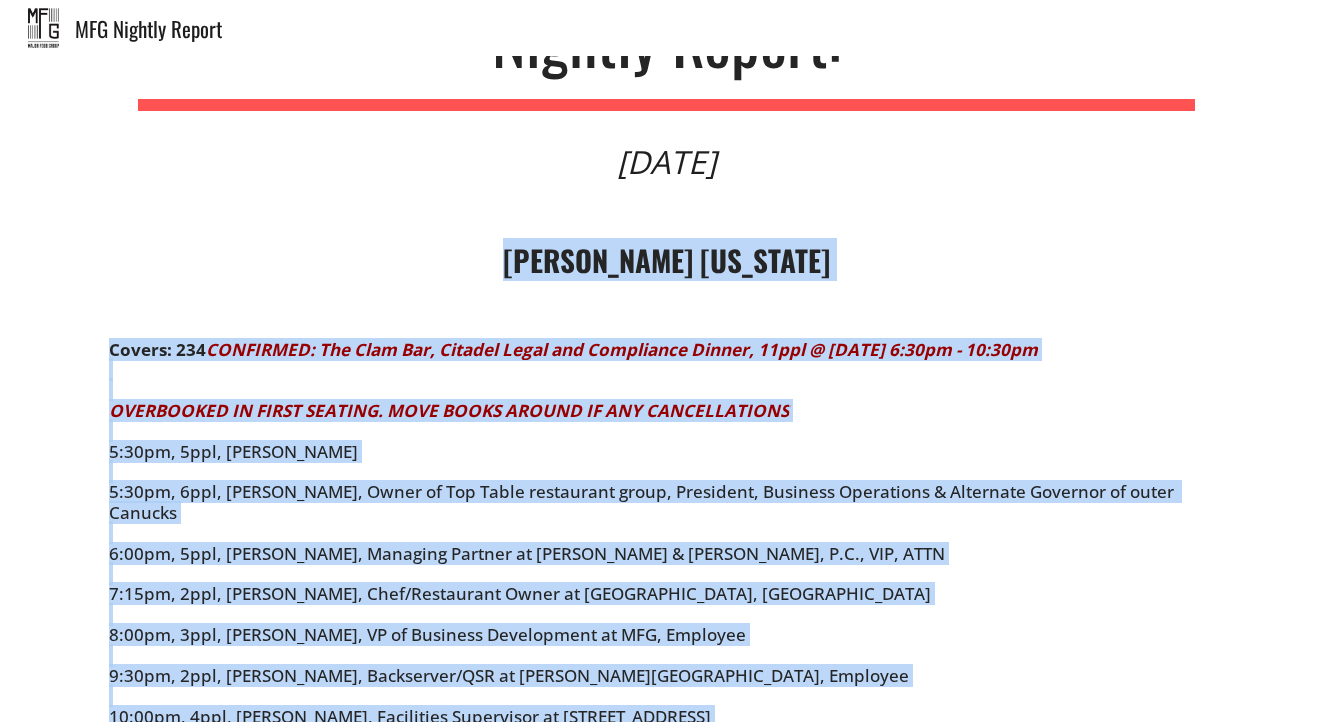 drag, startPoint x: 1154, startPoint y: 546, endPoint x: 100, endPoint y: 252, distance: 1094.2358 